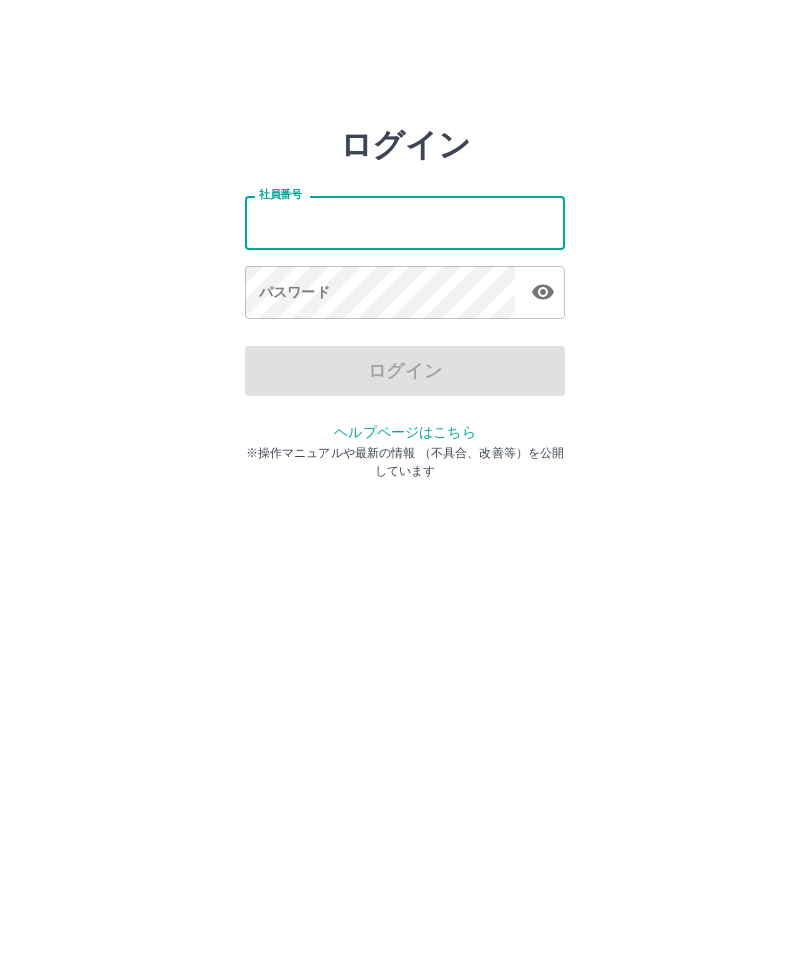 scroll, scrollTop: 0, scrollLeft: 0, axis: both 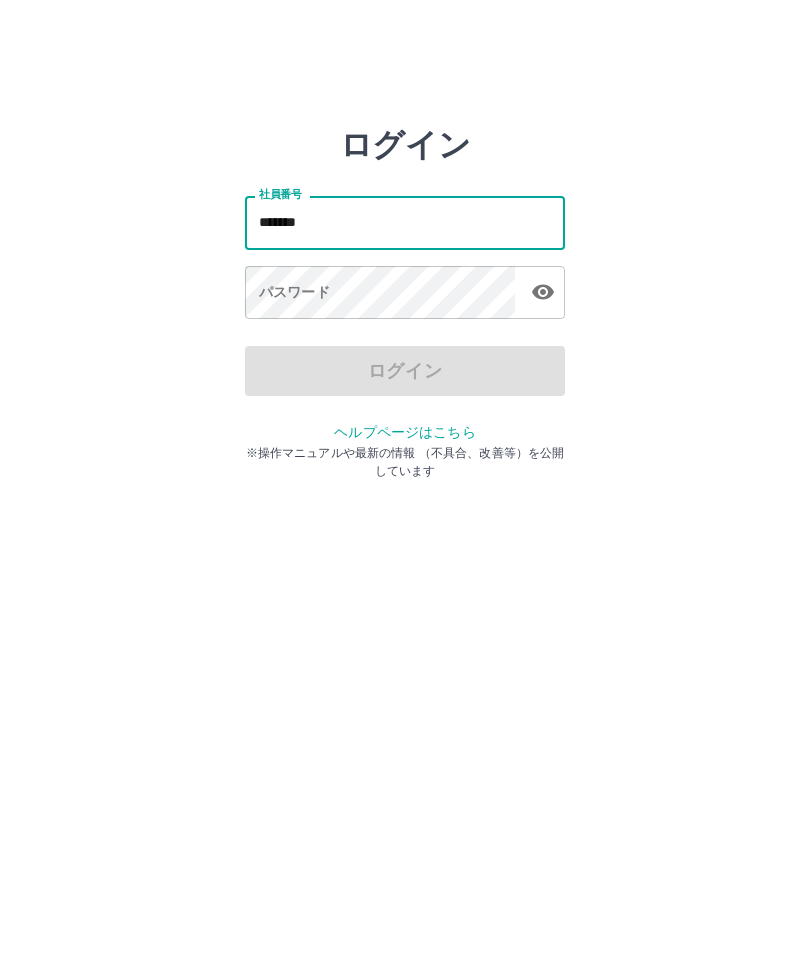type on "*******" 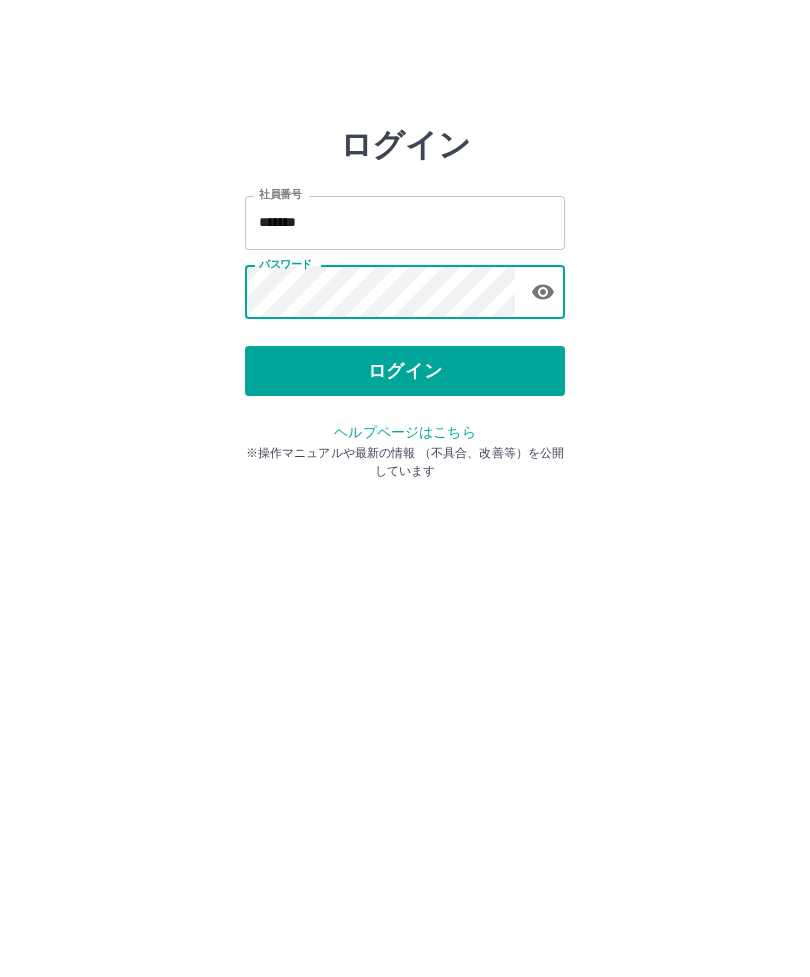 click on "ログイン" at bounding box center (405, 371) 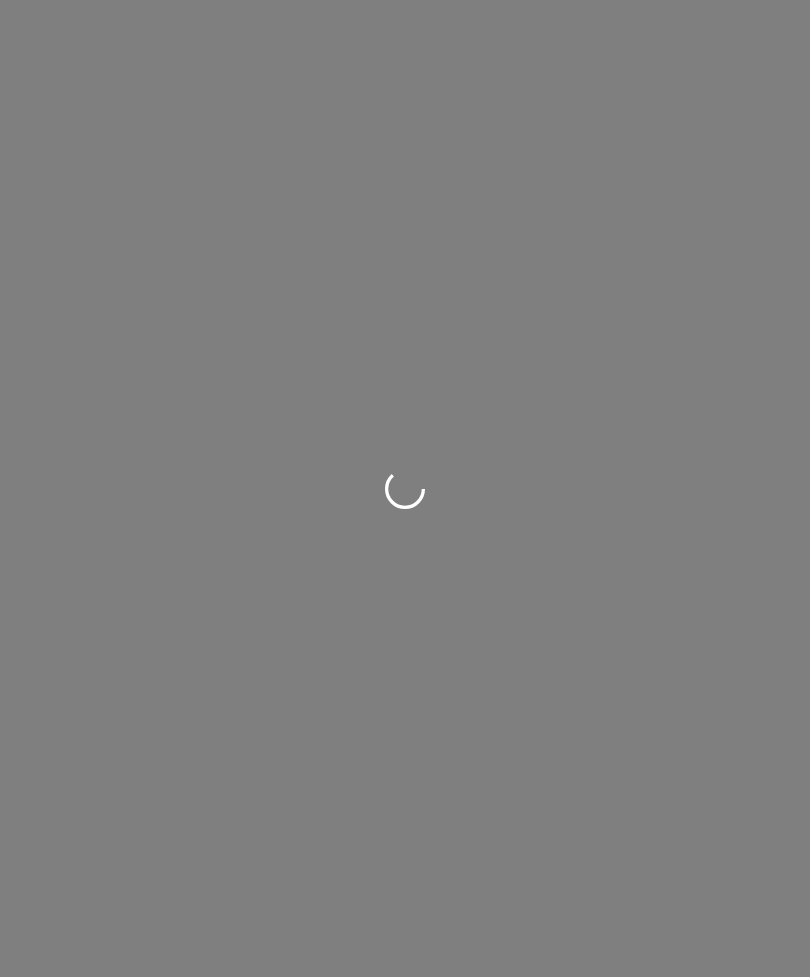 scroll, scrollTop: 0, scrollLeft: 0, axis: both 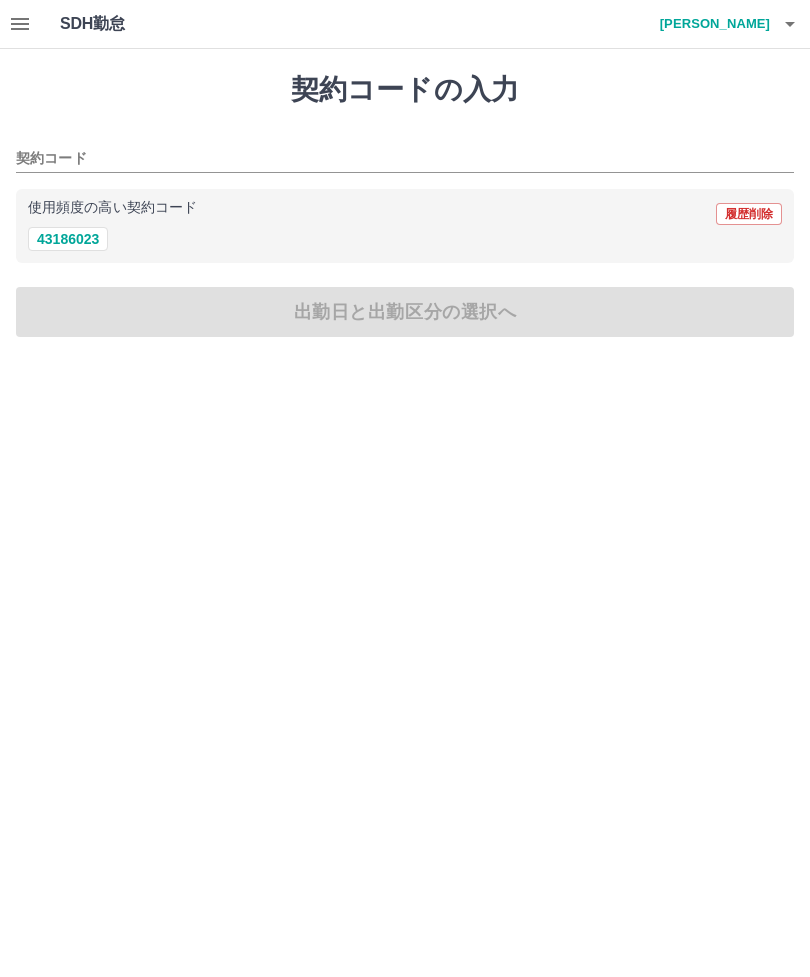 click on "契約コードの入力 契約コード 使用頻度の高い契約コード 履歴削除 43186023 出勤日と出勤区分の選択へ" at bounding box center (405, 205) 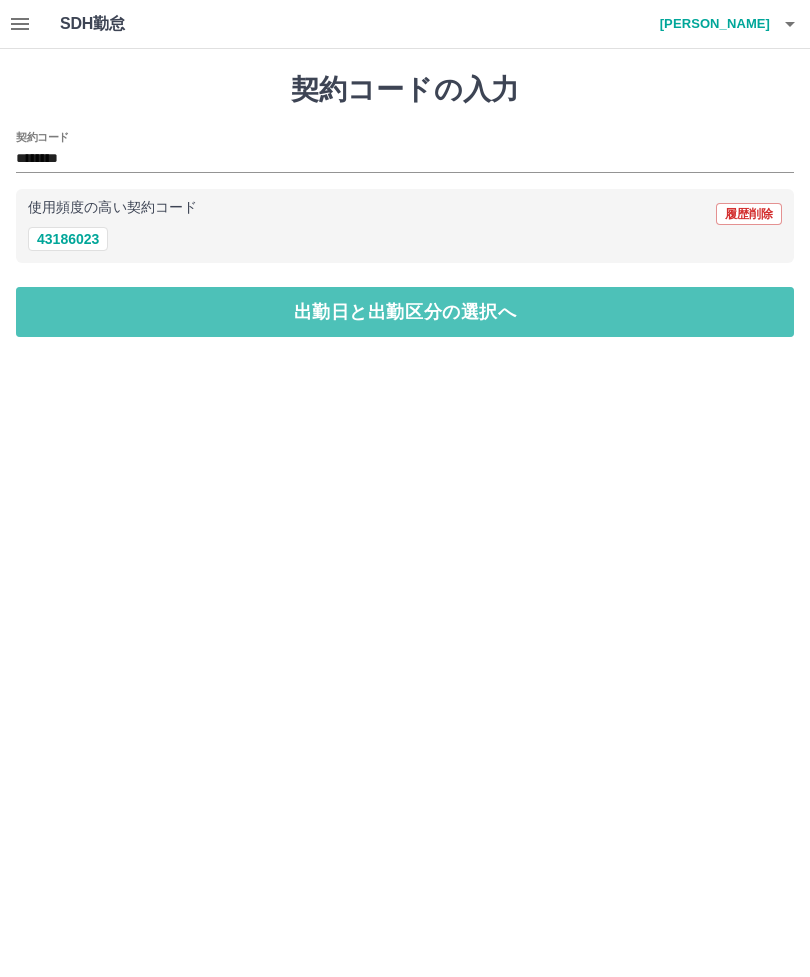 click on "出勤日と出勤区分の選択へ" at bounding box center (405, 312) 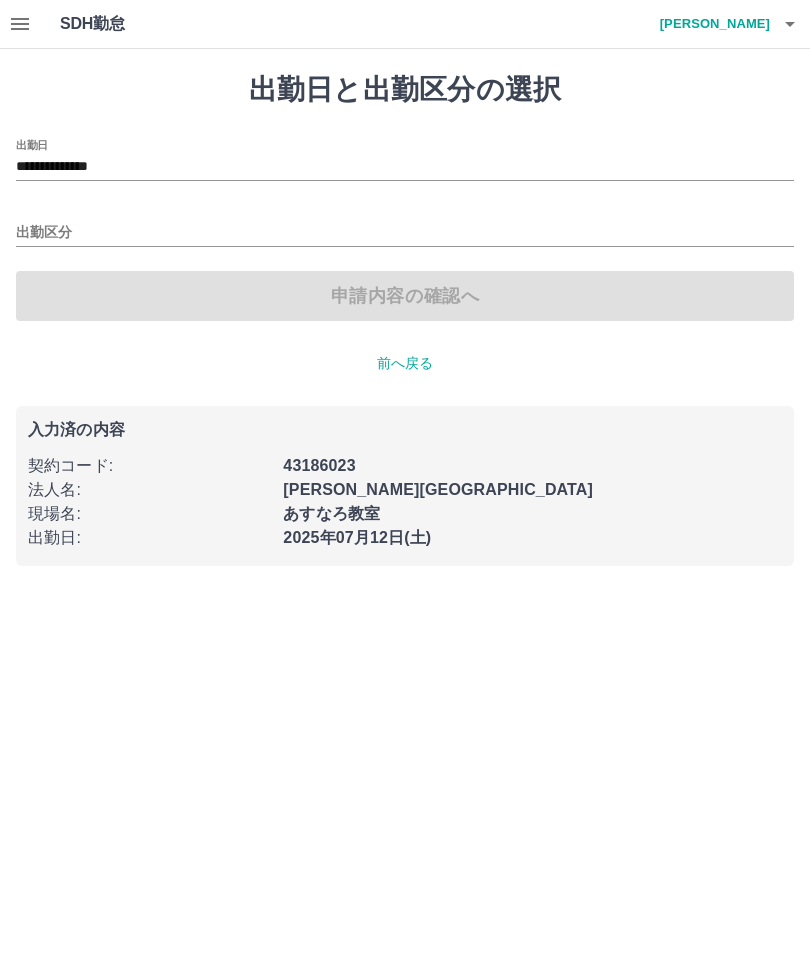 click on "出勤区分" at bounding box center (405, 233) 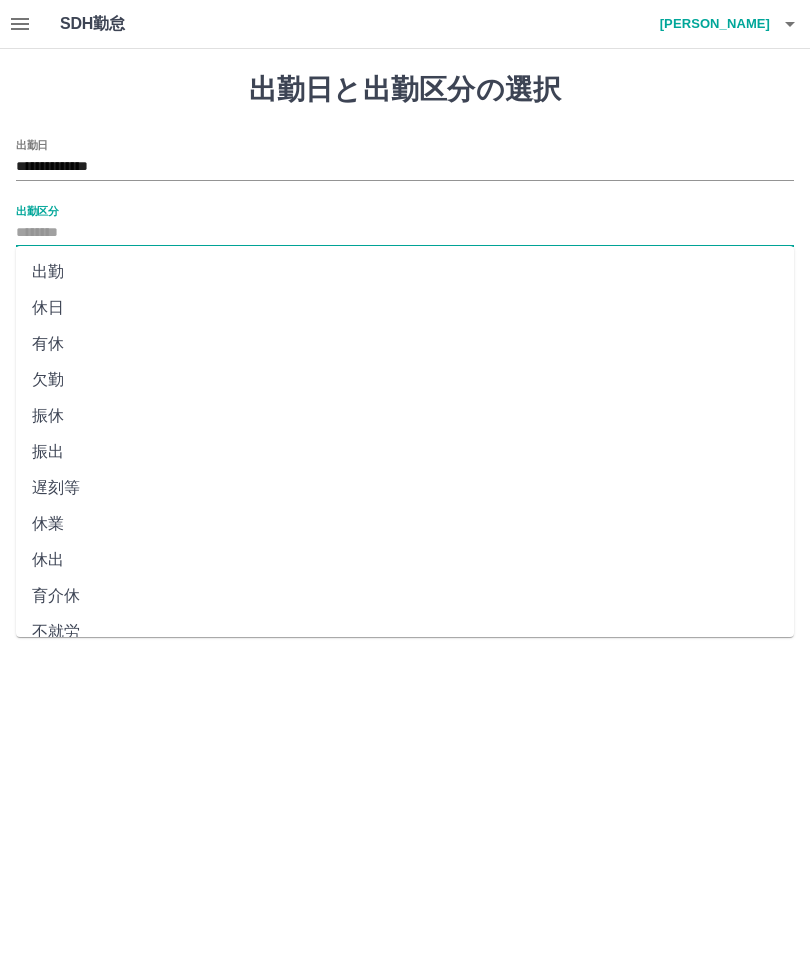 click on "休日" at bounding box center (405, 308) 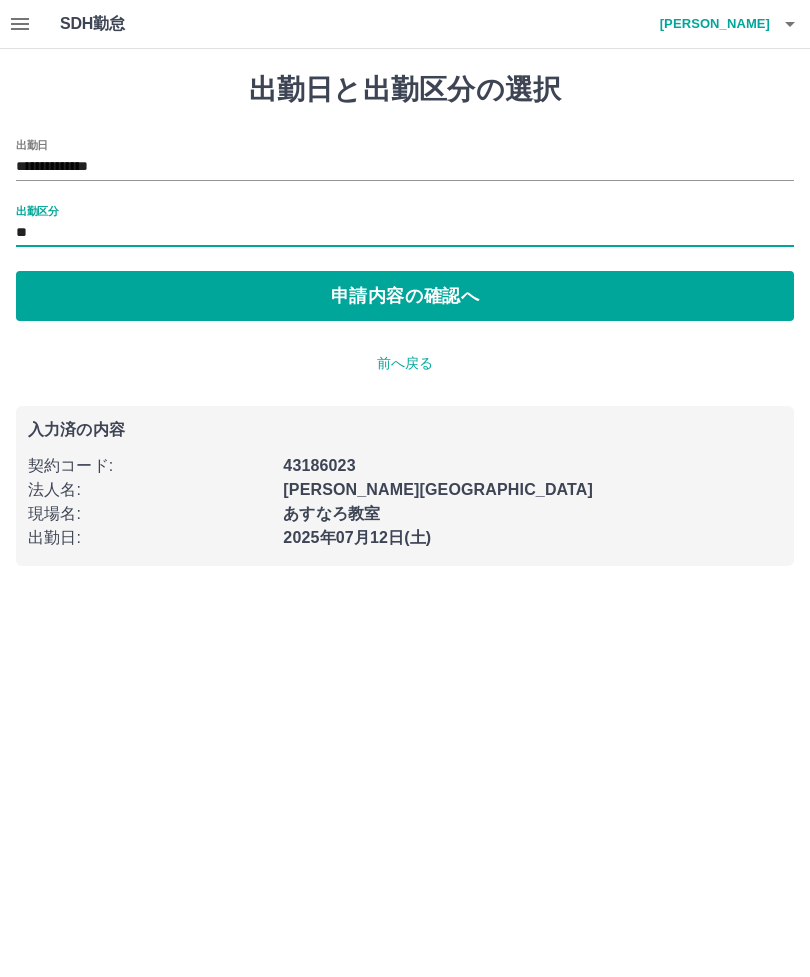 click on "前へ戻る" at bounding box center [405, 363] 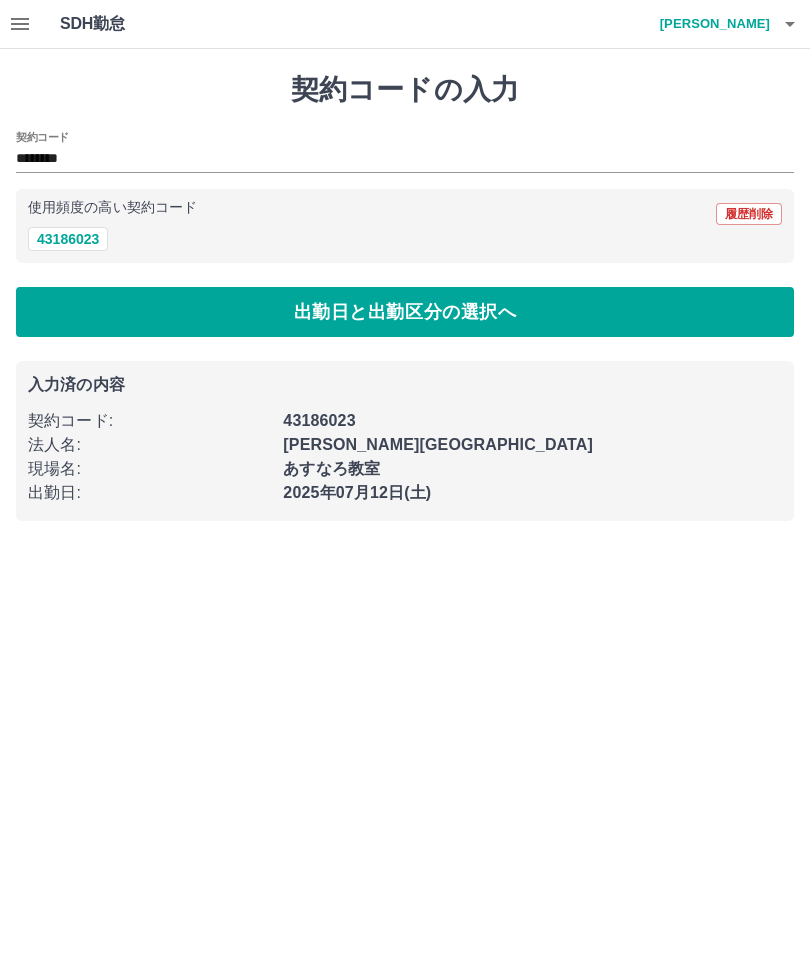 click on "出勤日と出勤区分の選択へ" at bounding box center (405, 312) 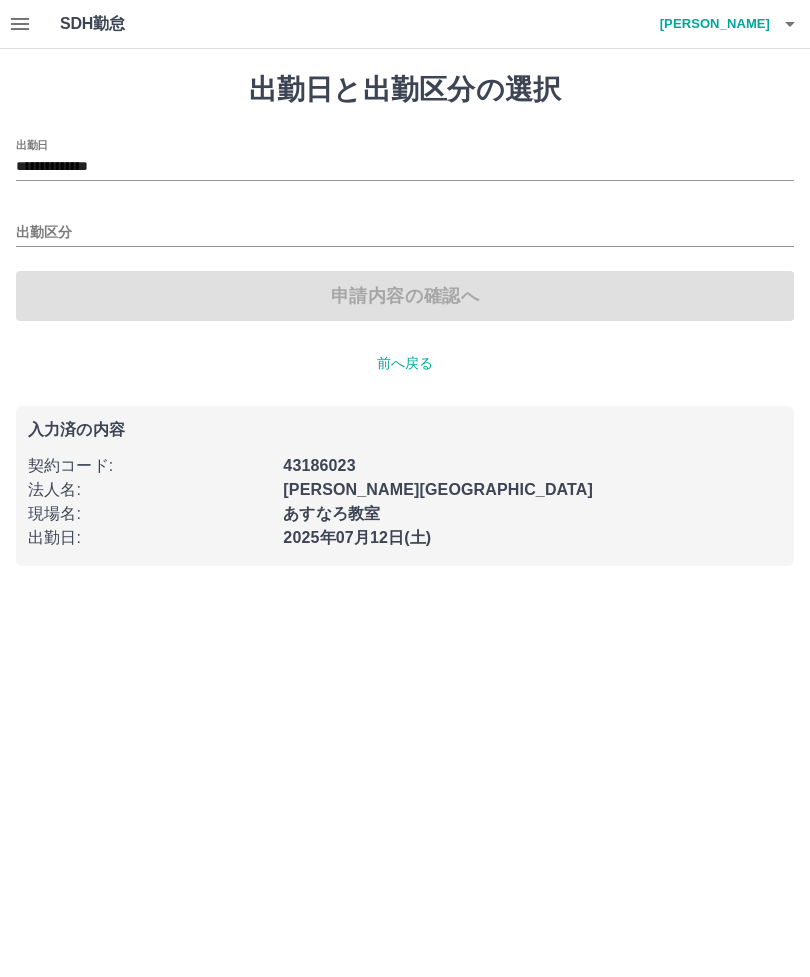 click on "出勤区分" at bounding box center (405, 233) 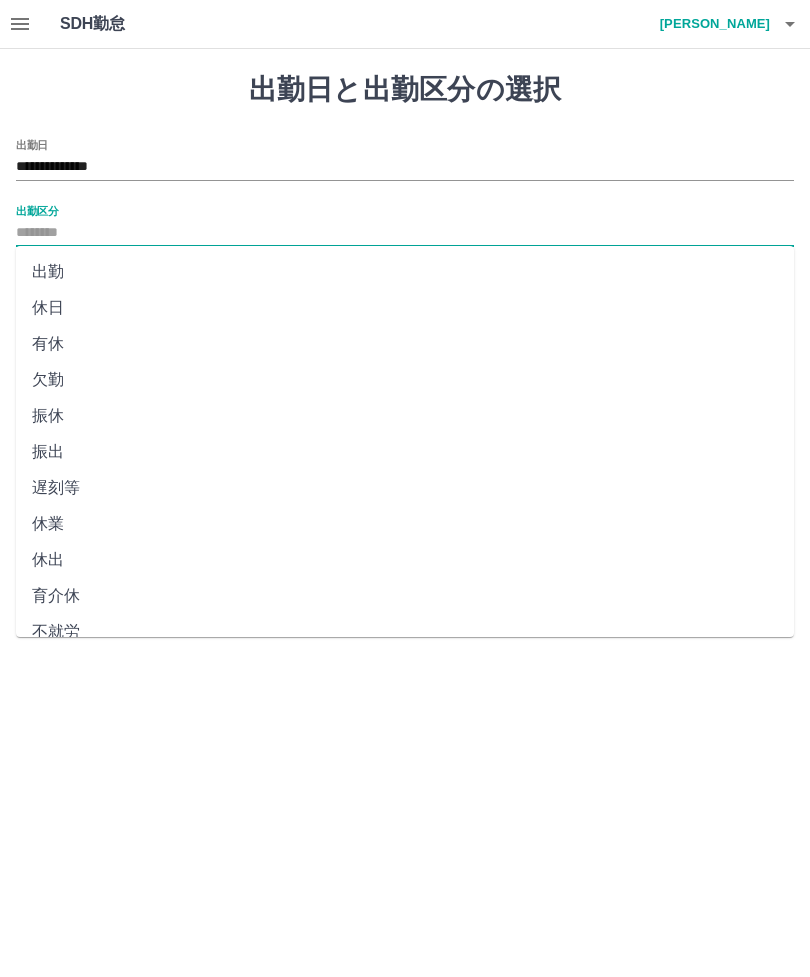 click on "出勤" at bounding box center [405, 272] 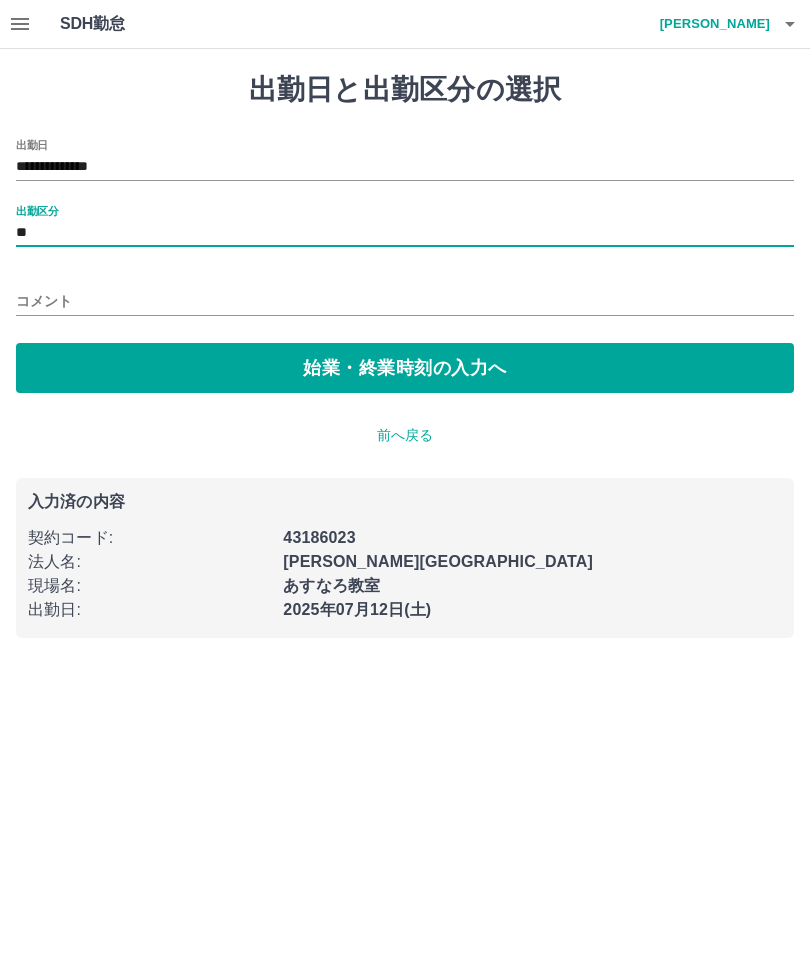 click on "始業・終業時刻の入力へ" at bounding box center (405, 368) 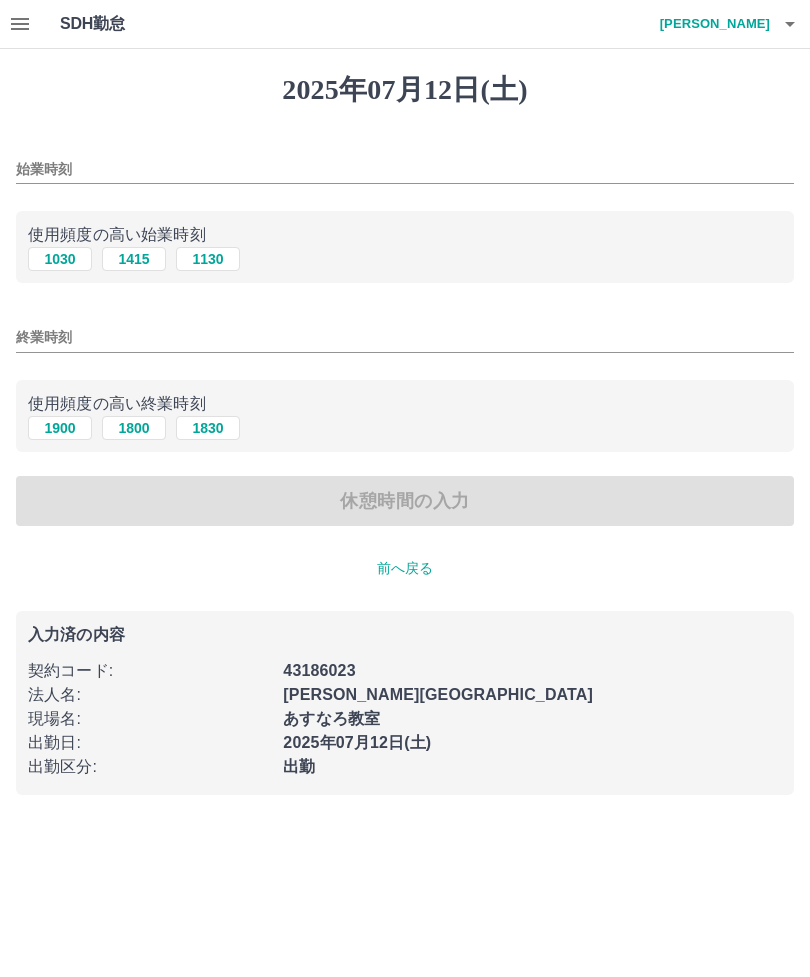 click on "始業時刻" at bounding box center (405, 169) 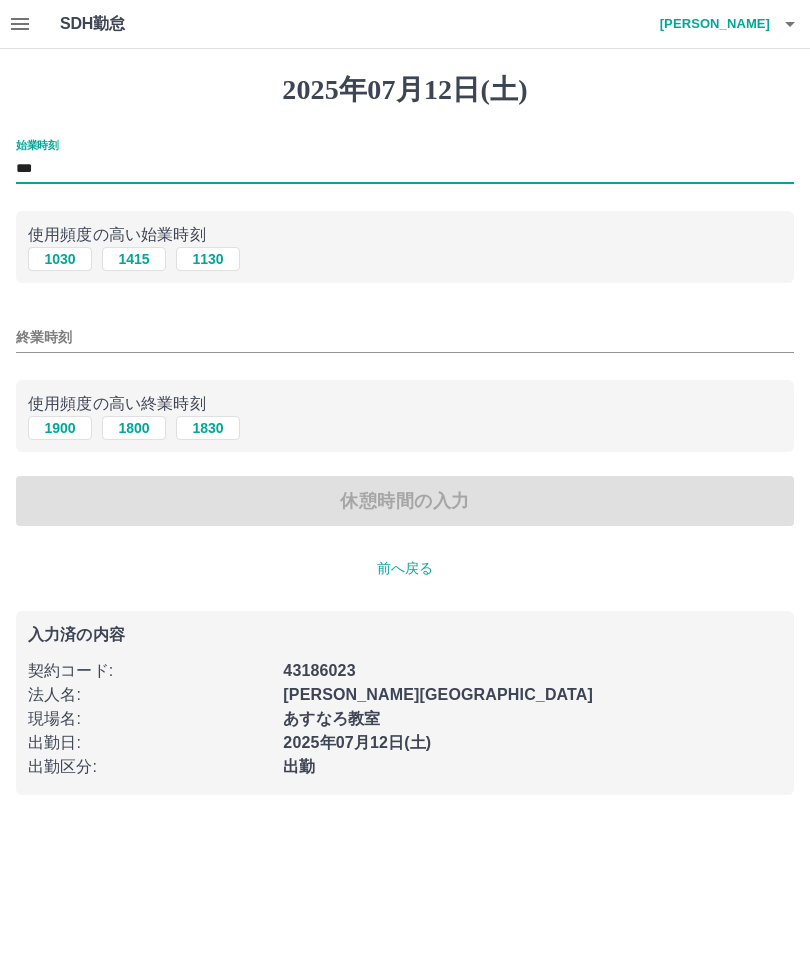 type on "***" 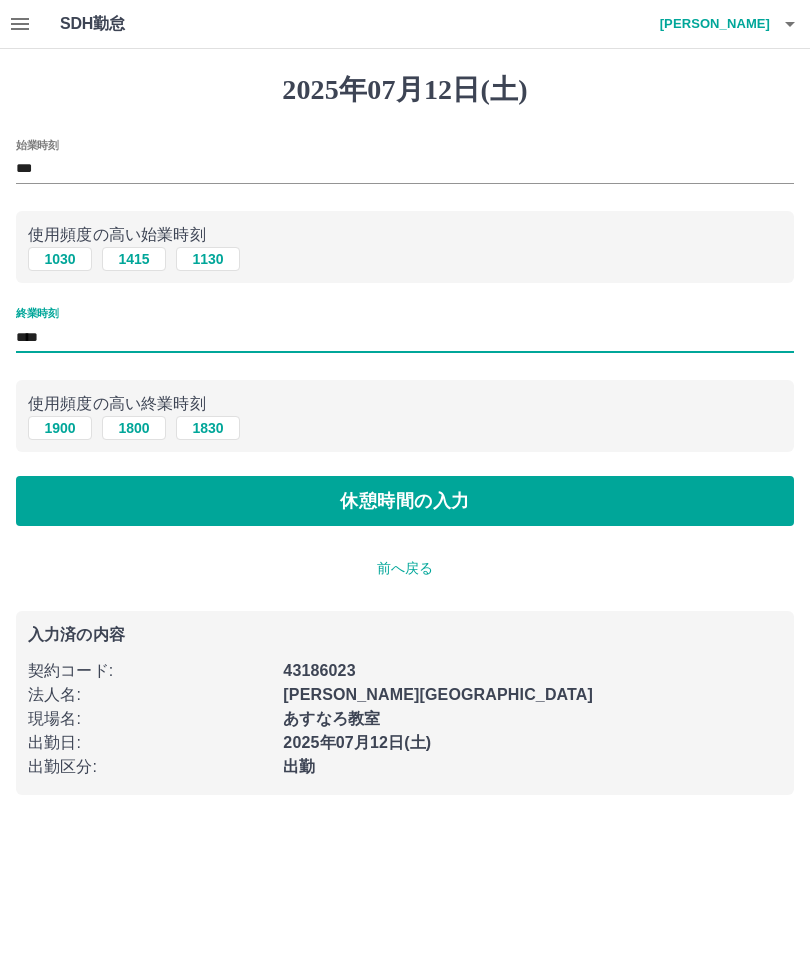 type on "****" 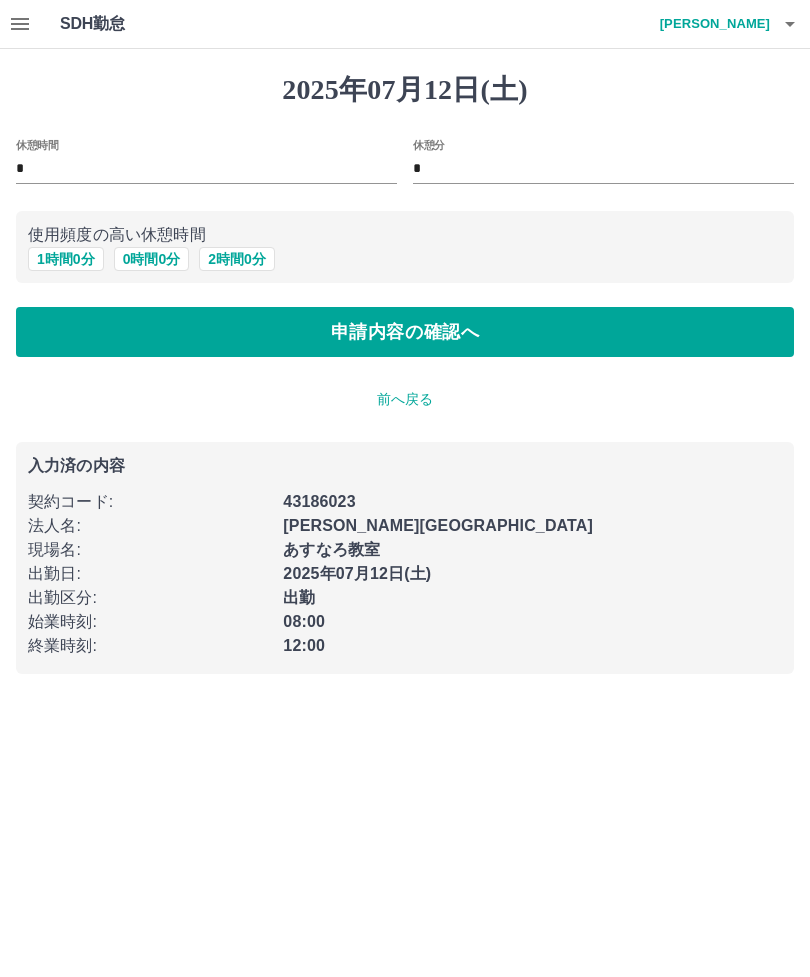 click on "申請内容の確認へ" at bounding box center (405, 332) 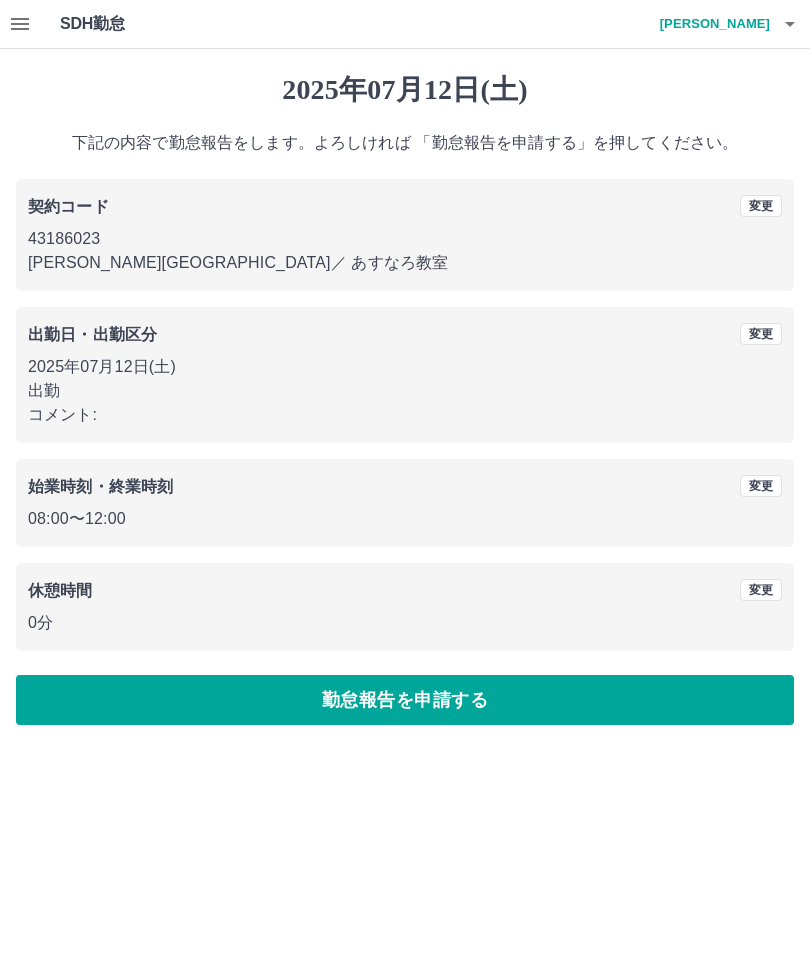 click at bounding box center (20, 24) 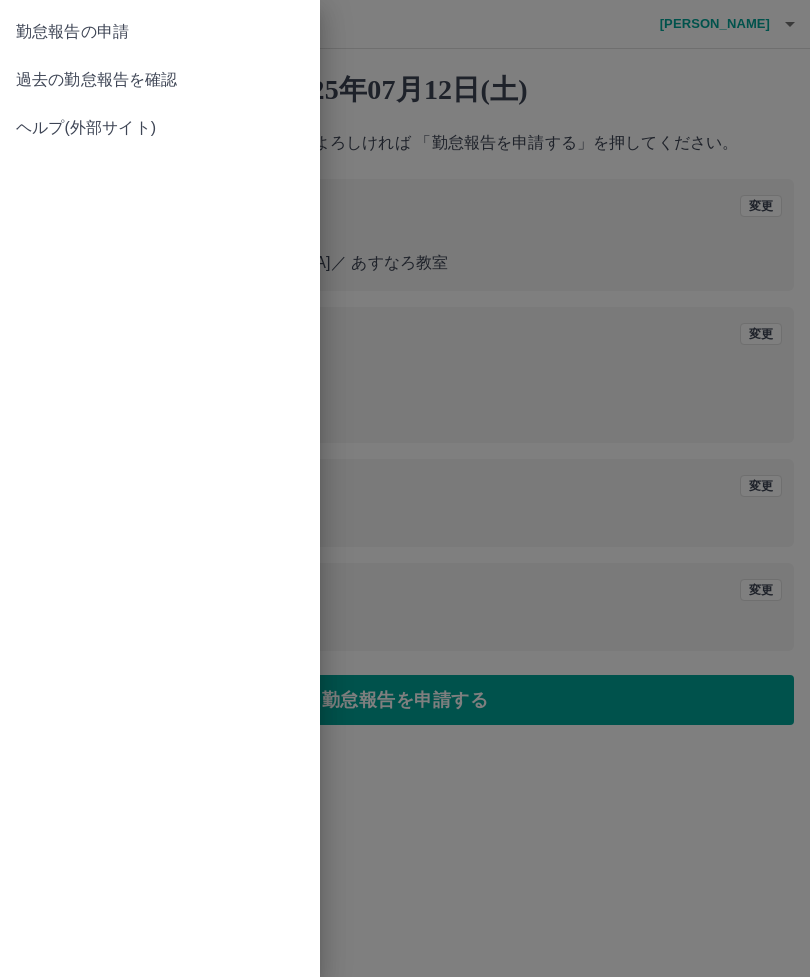 click on "過去の勤怠報告を確認" at bounding box center (160, 80) 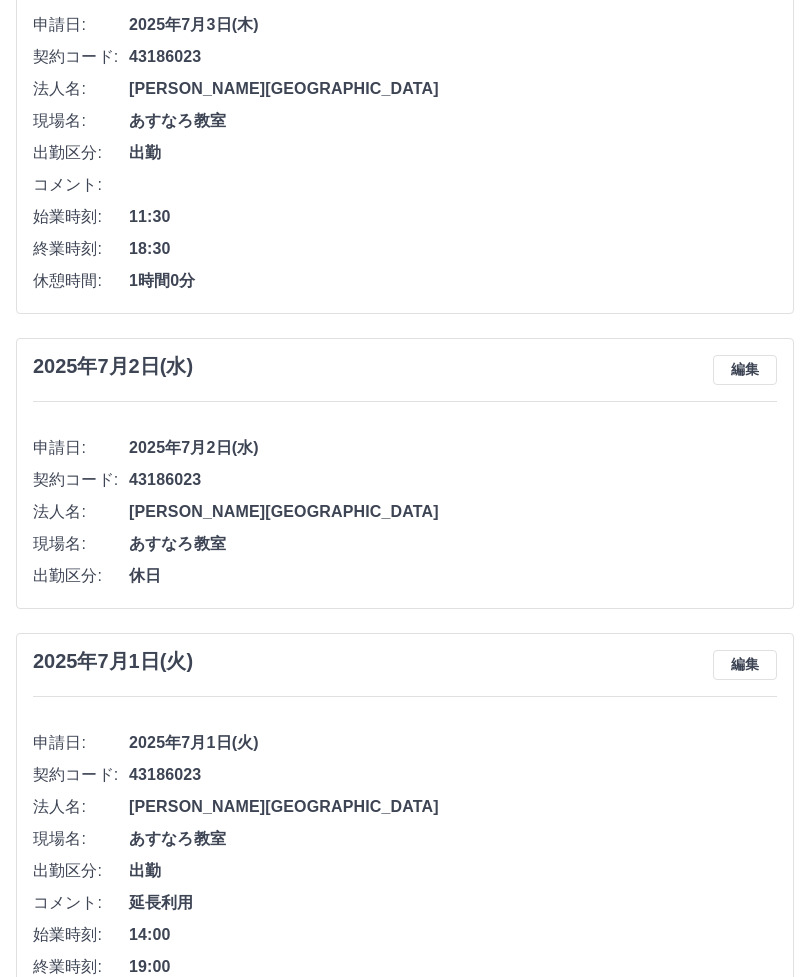 scroll, scrollTop: 3241, scrollLeft: 0, axis: vertical 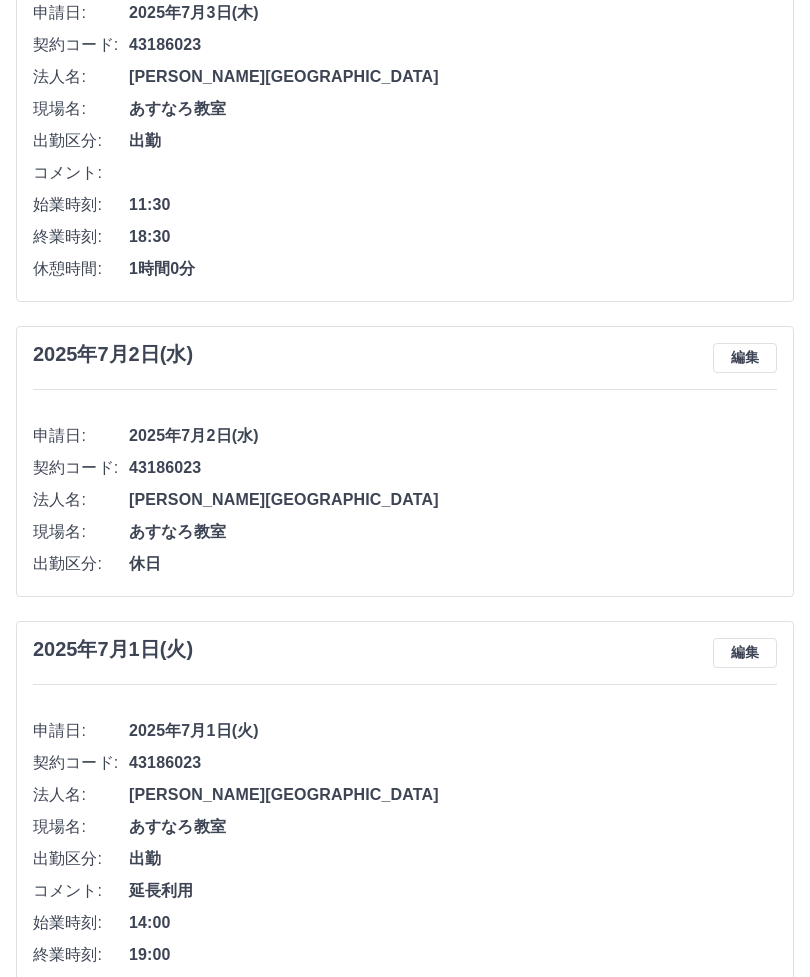 click on "編集" at bounding box center (745, 358) 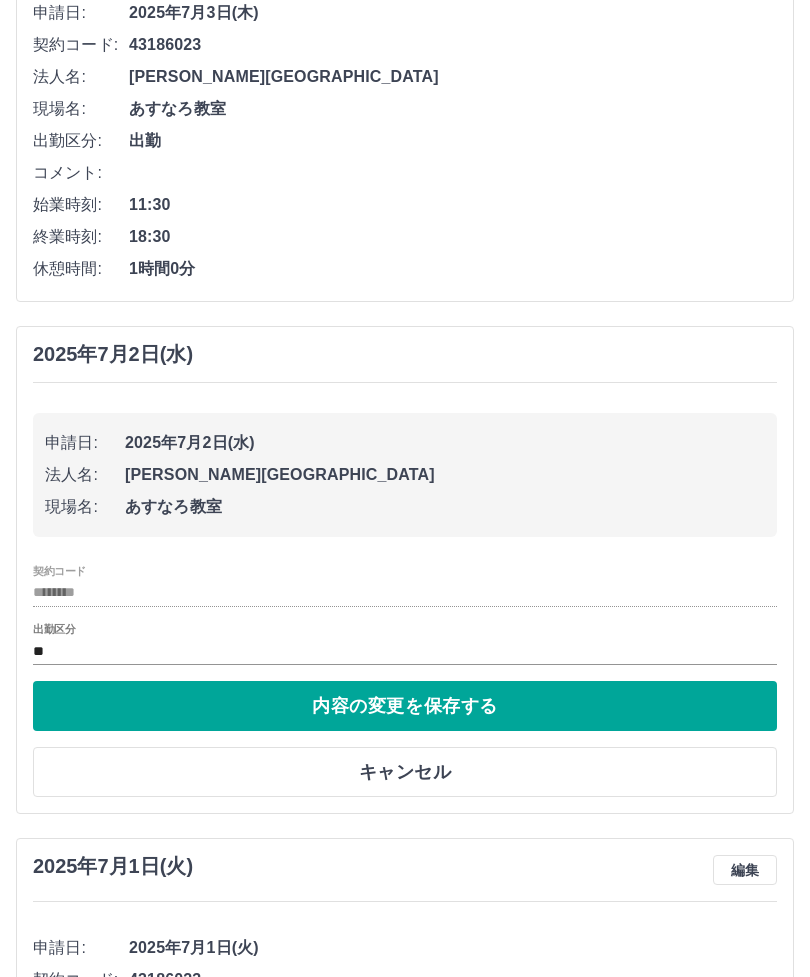 click on "キャンセル" at bounding box center (405, 772) 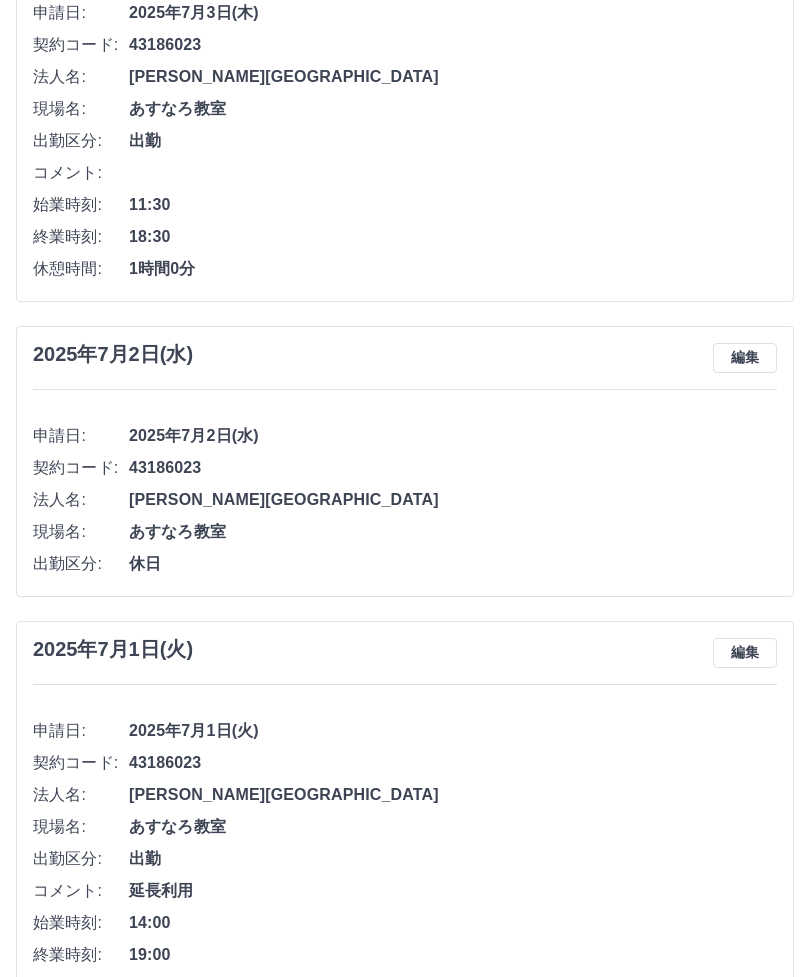 click on "2025年7月2日(水)" at bounding box center [113, 354] 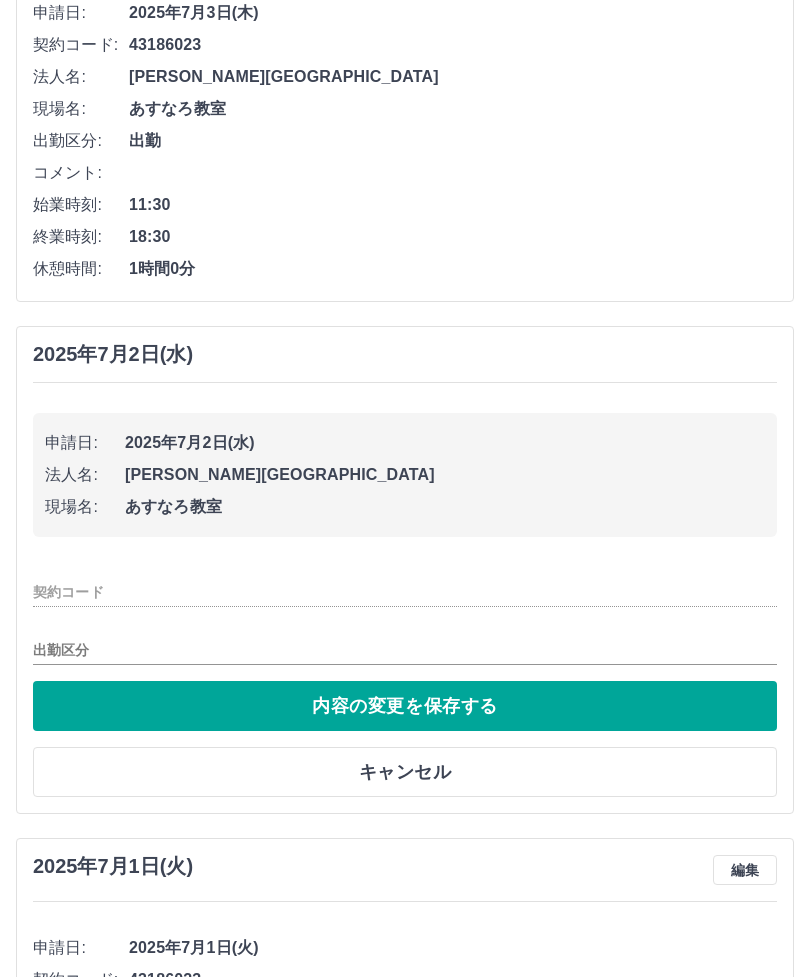 type on "********" 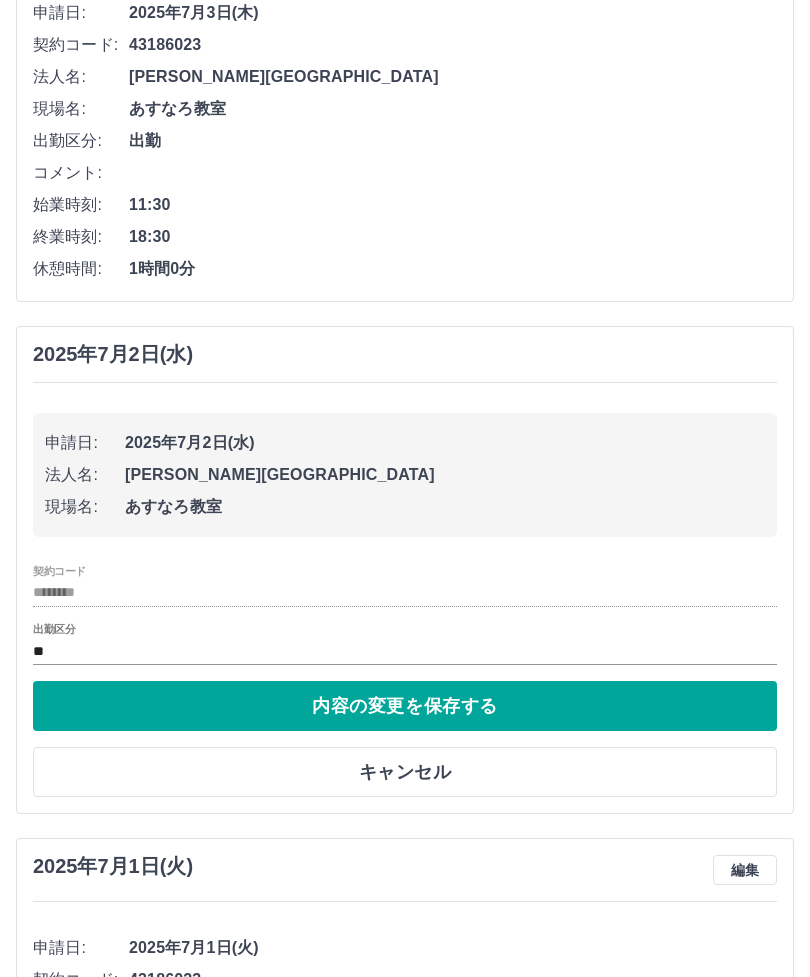click on "**" at bounding box center [405, 651] 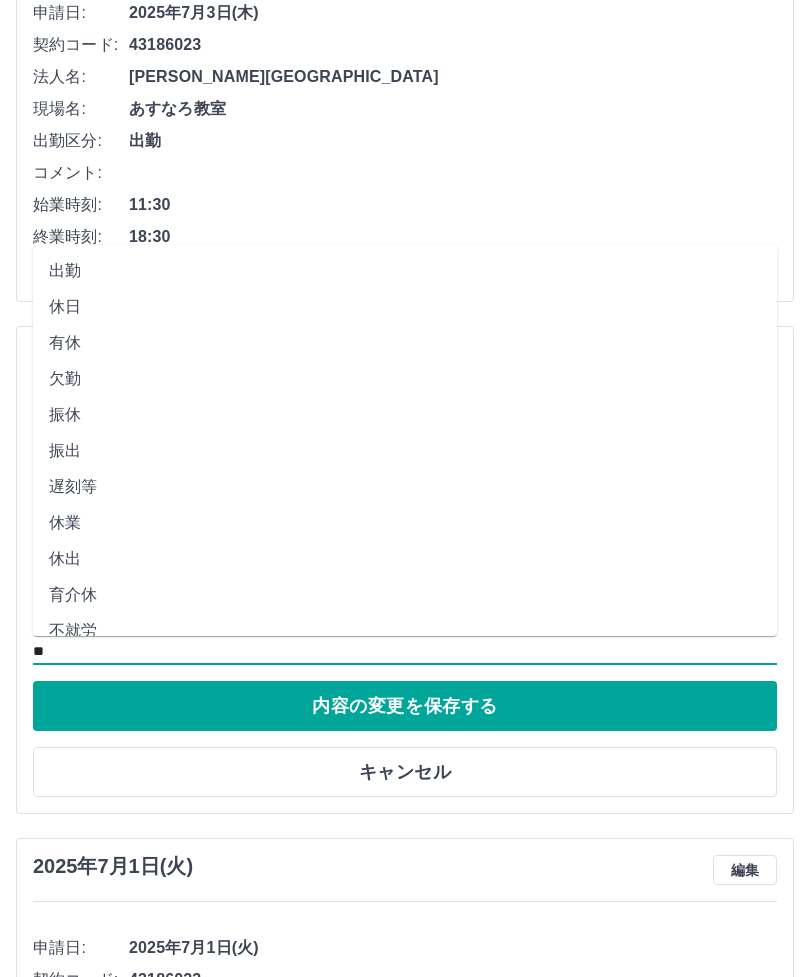 click on "**" at bounding box center [405, 651] 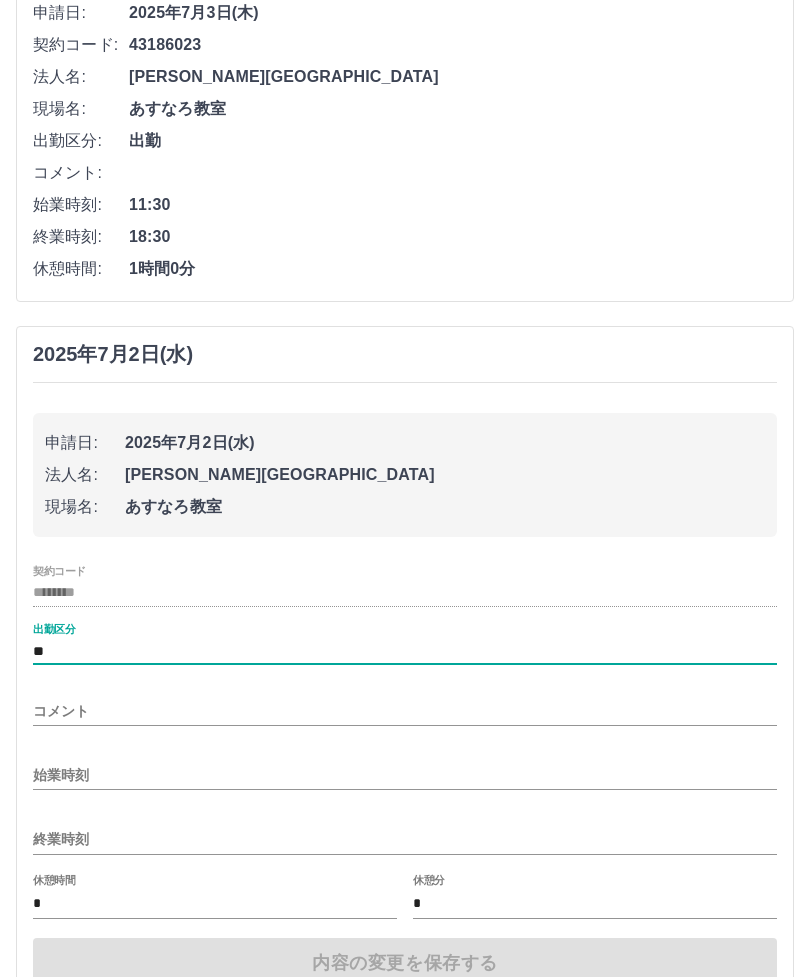 click on "始業時刻" at bounding box center (405, 775) 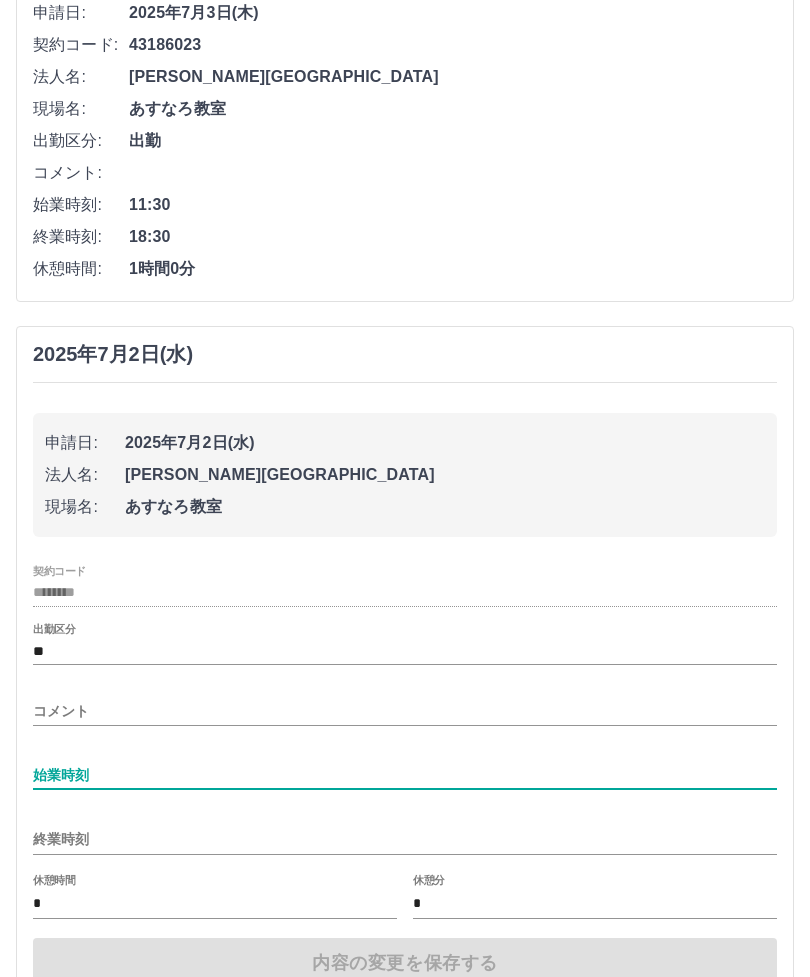 scroll, scrollTop: 3333, scrollLeft: 0, axis: vertical 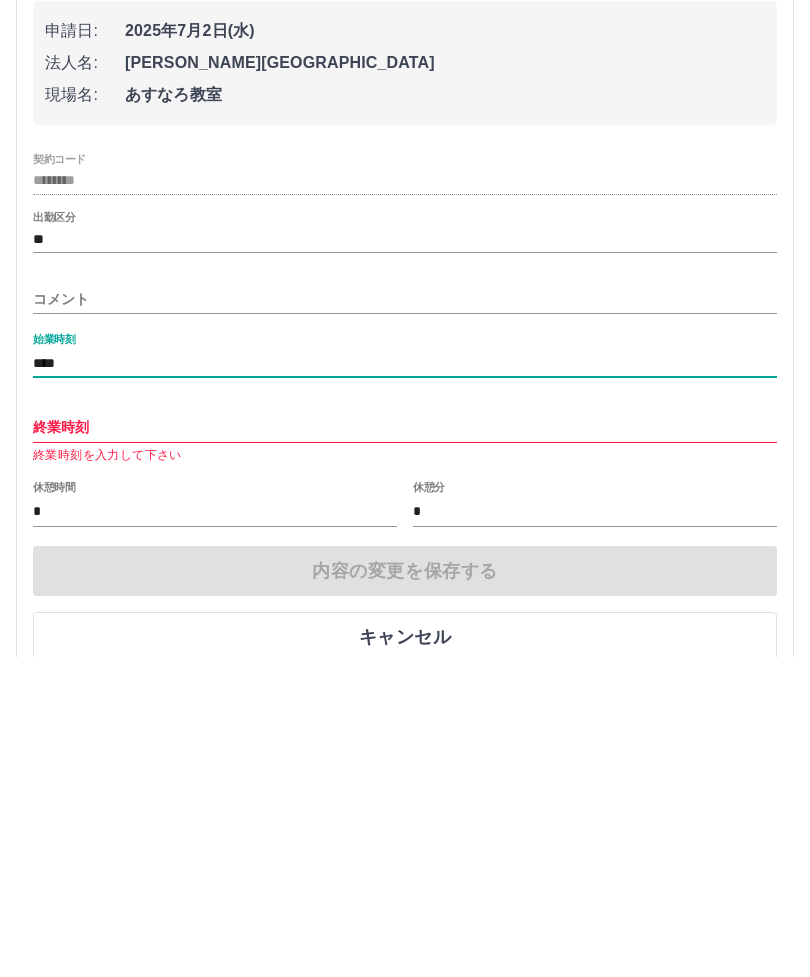 type on "****" 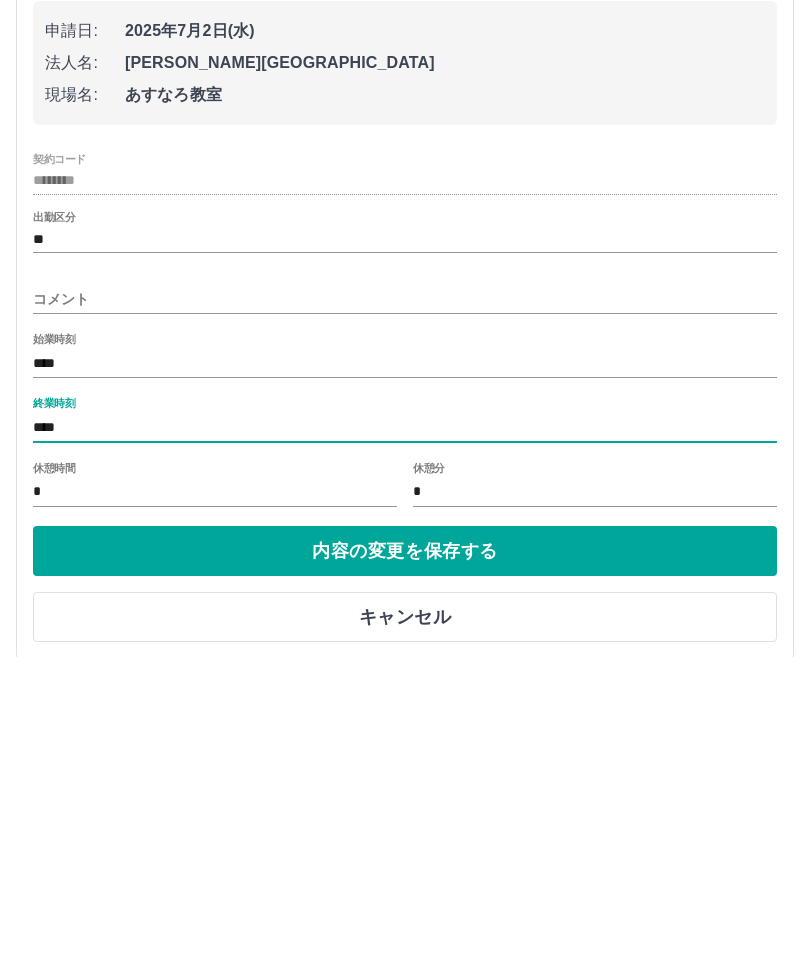 type on "****" 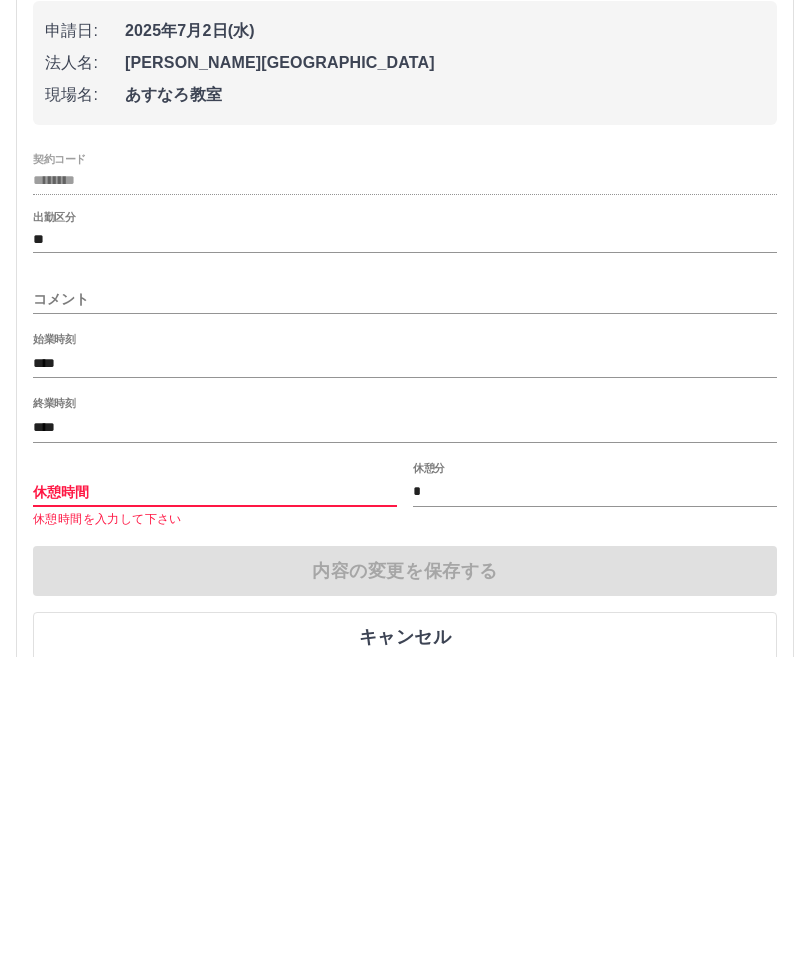 type on "*" 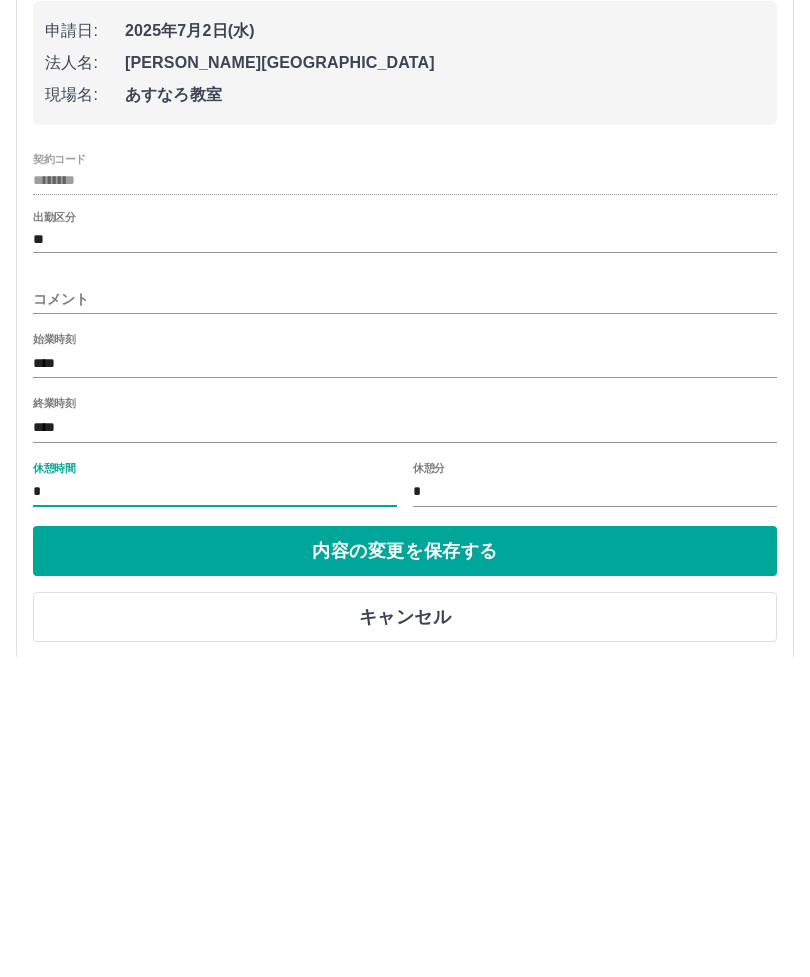 click on "内容の変更を保存する" at bounding box center [405, 871] 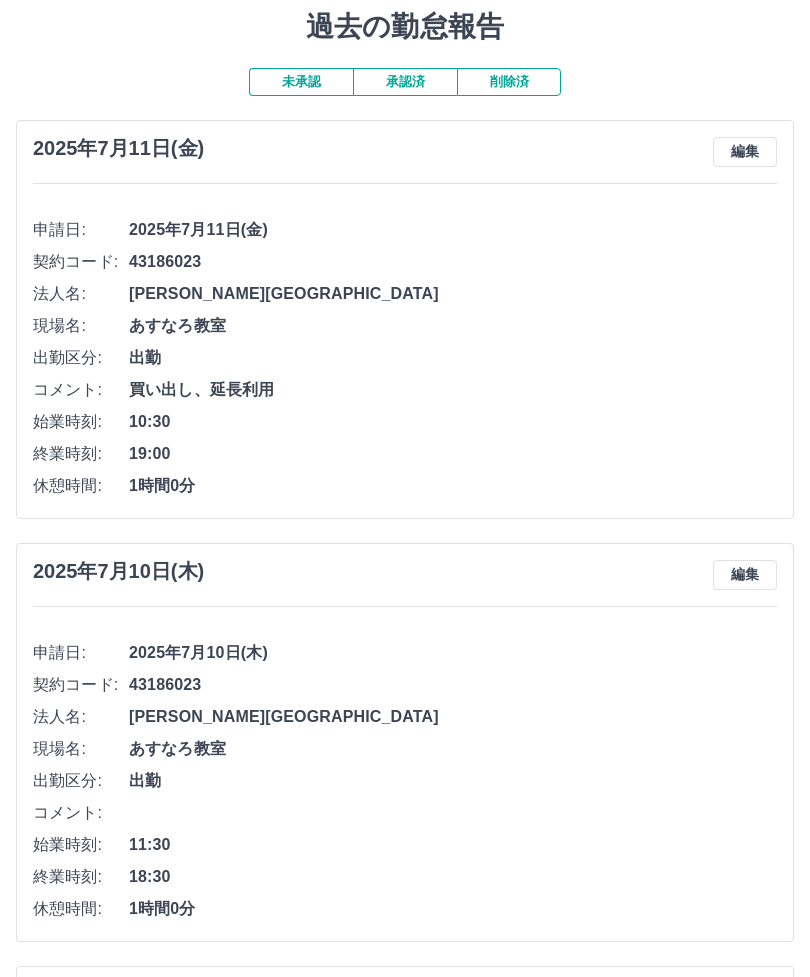 scroll, scrollTop: 0, scrollLeft: 0, axis: both 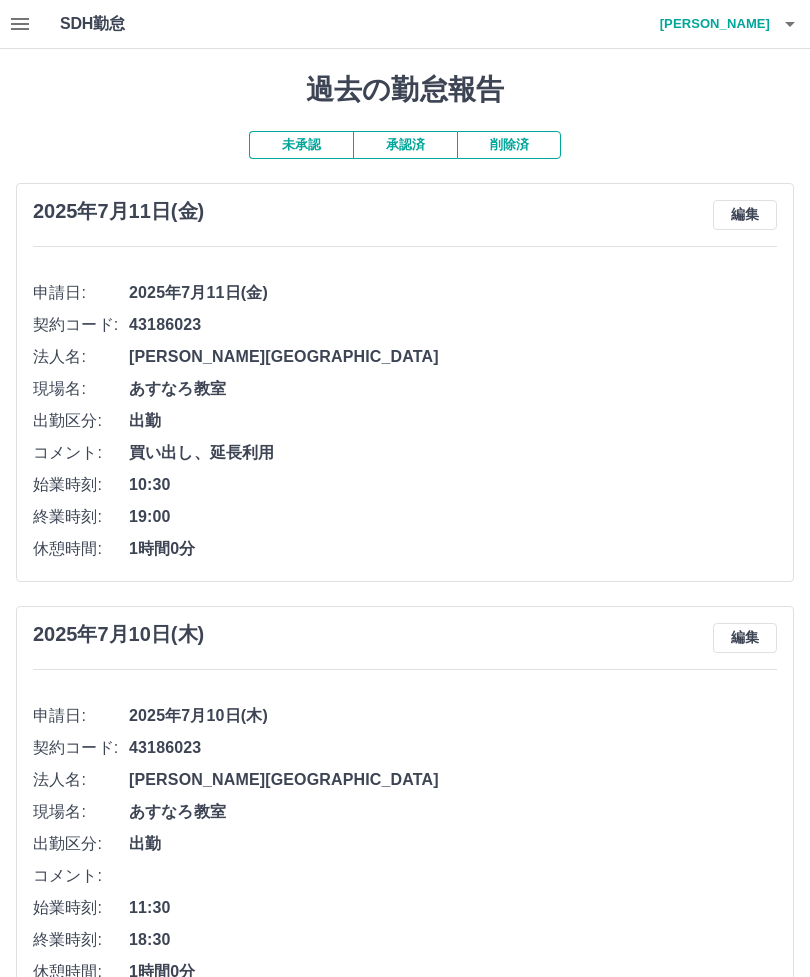 click at bounding box center [20, 24] 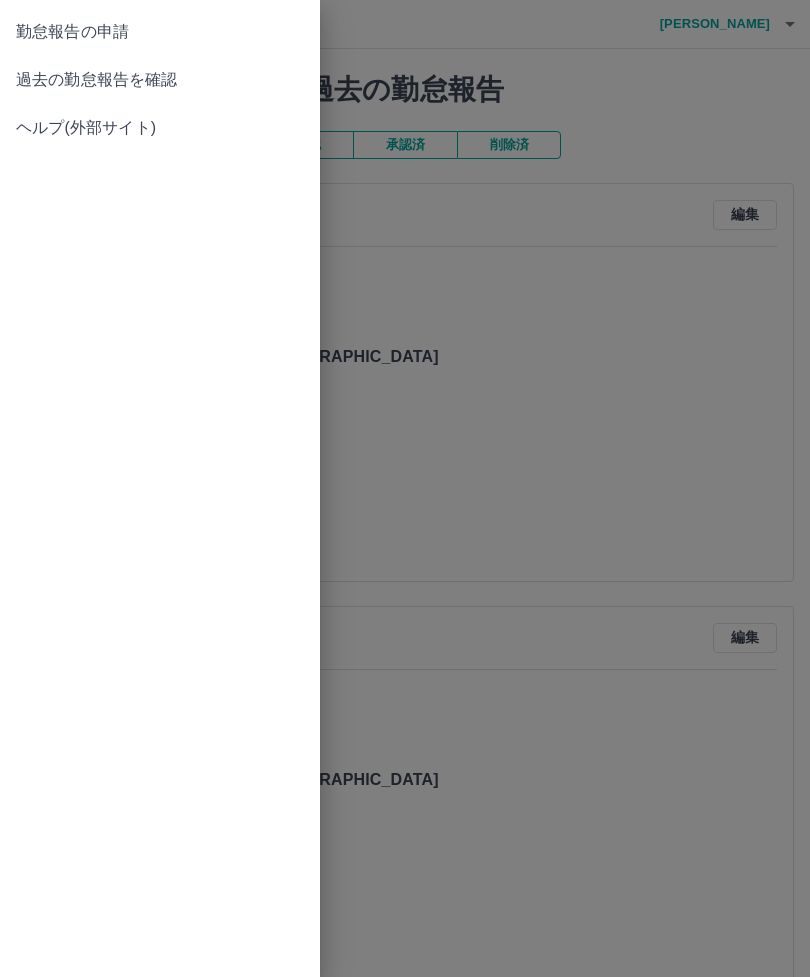 click on "過去の勤怠報告を確認" at bounding box center [160, 80] 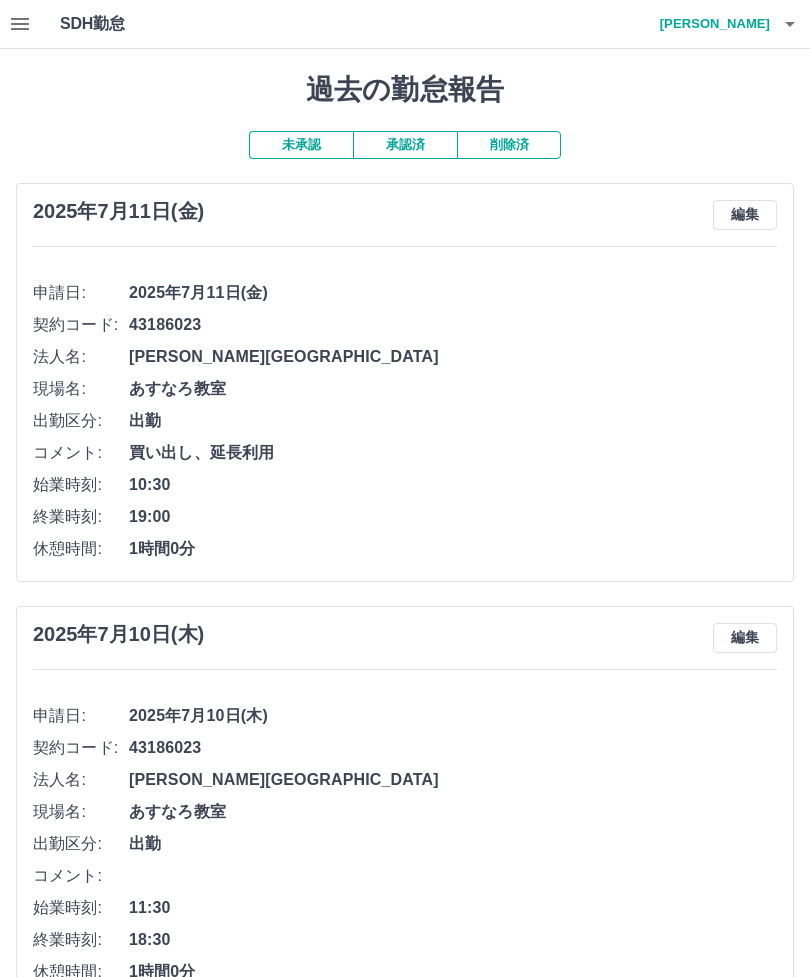 click 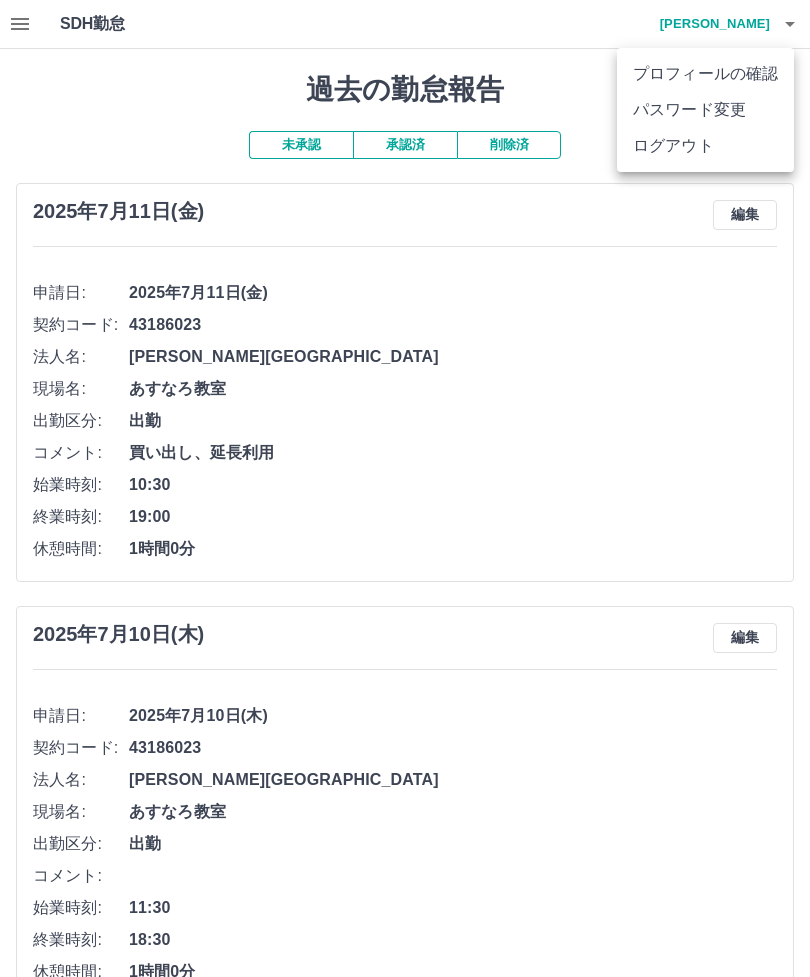 click on "ログアウト" at bounding box center [705, 146] 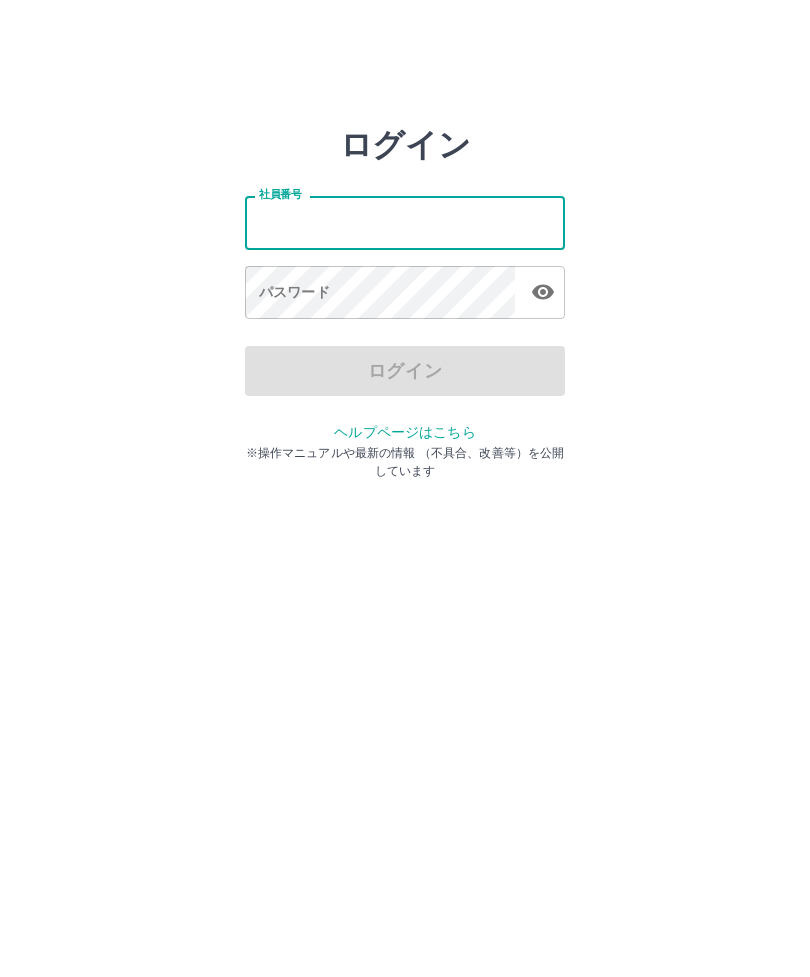 scroll, scrollTop: 0, scrollLeft: 0, axis: both 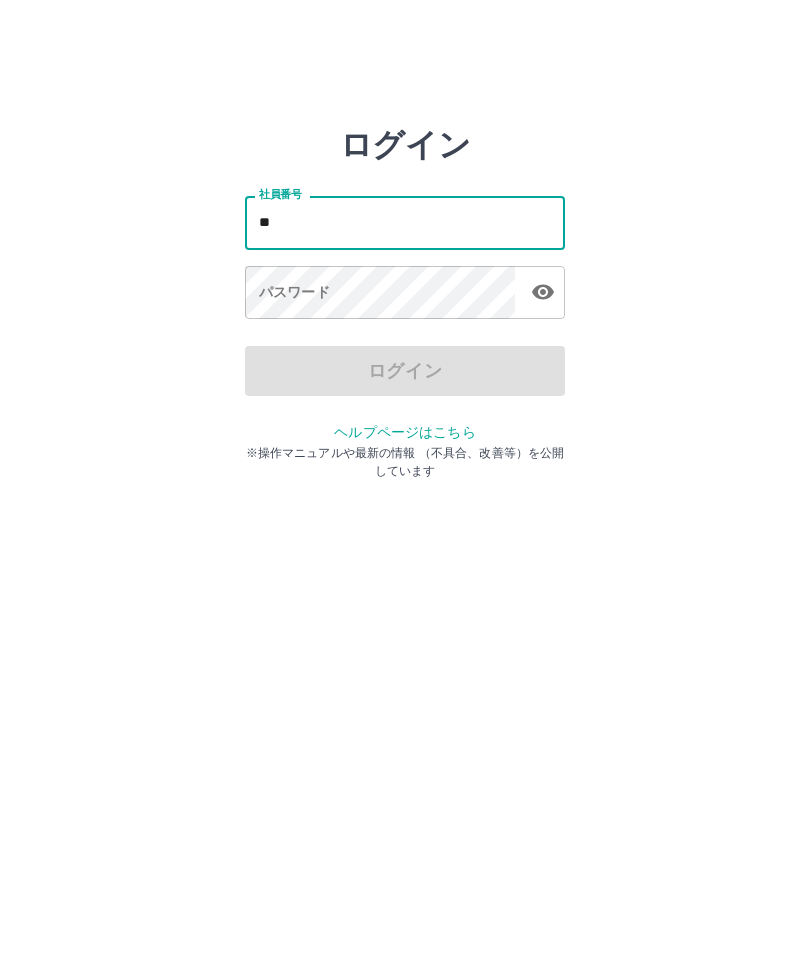 type on "*" 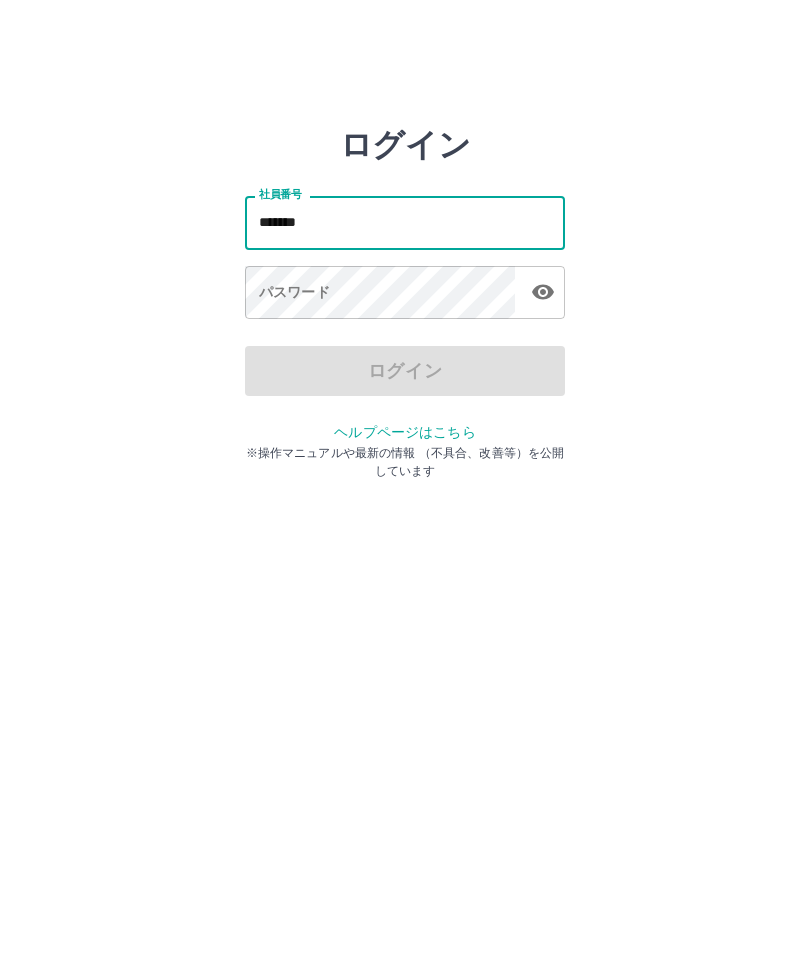 type on "*******" 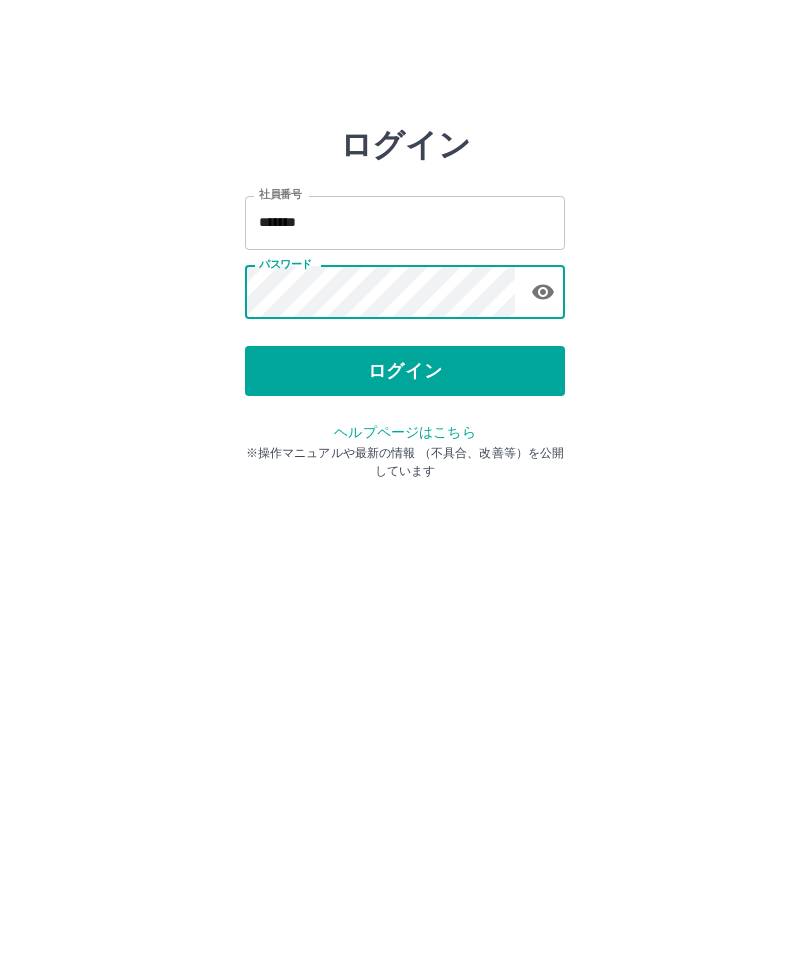 click on "ログイン" at bounding box center [405, 371] 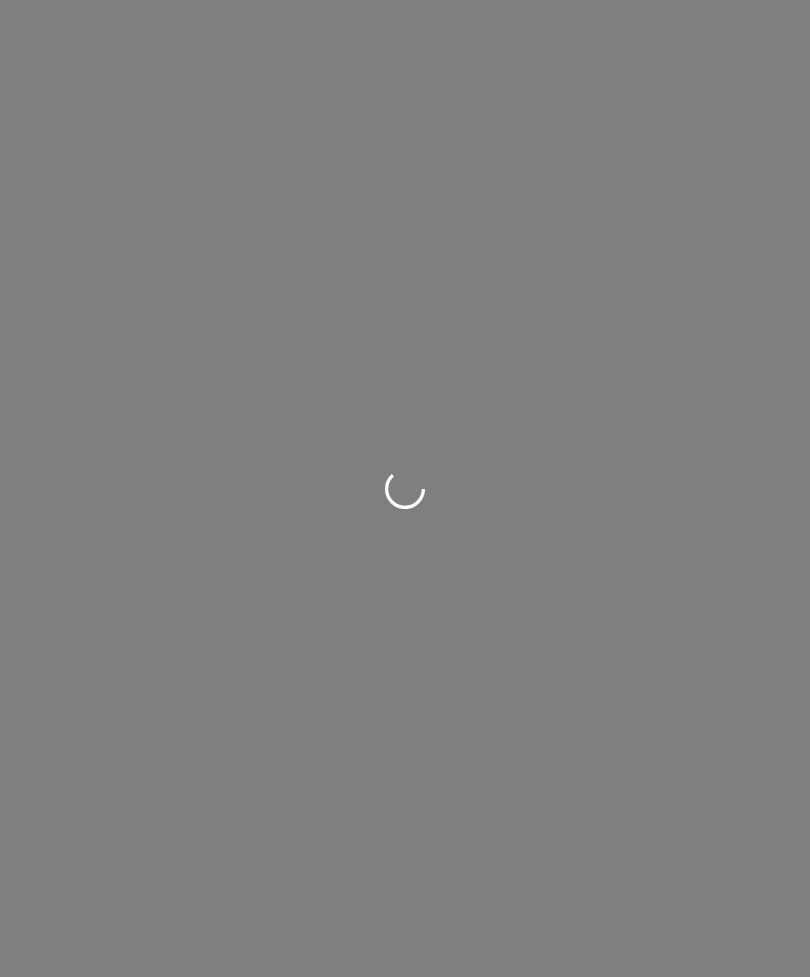 scroll, scrollTop: 0, scrollLeft: 0, axis: both 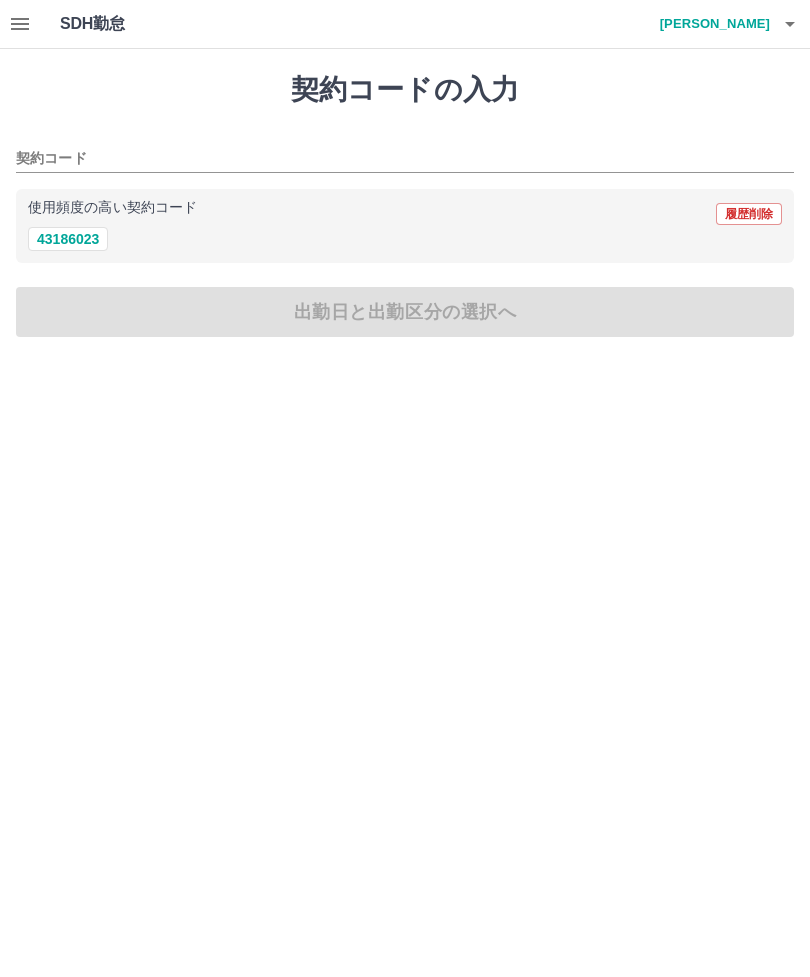click on "43186023" at bounding box center [68, 239] 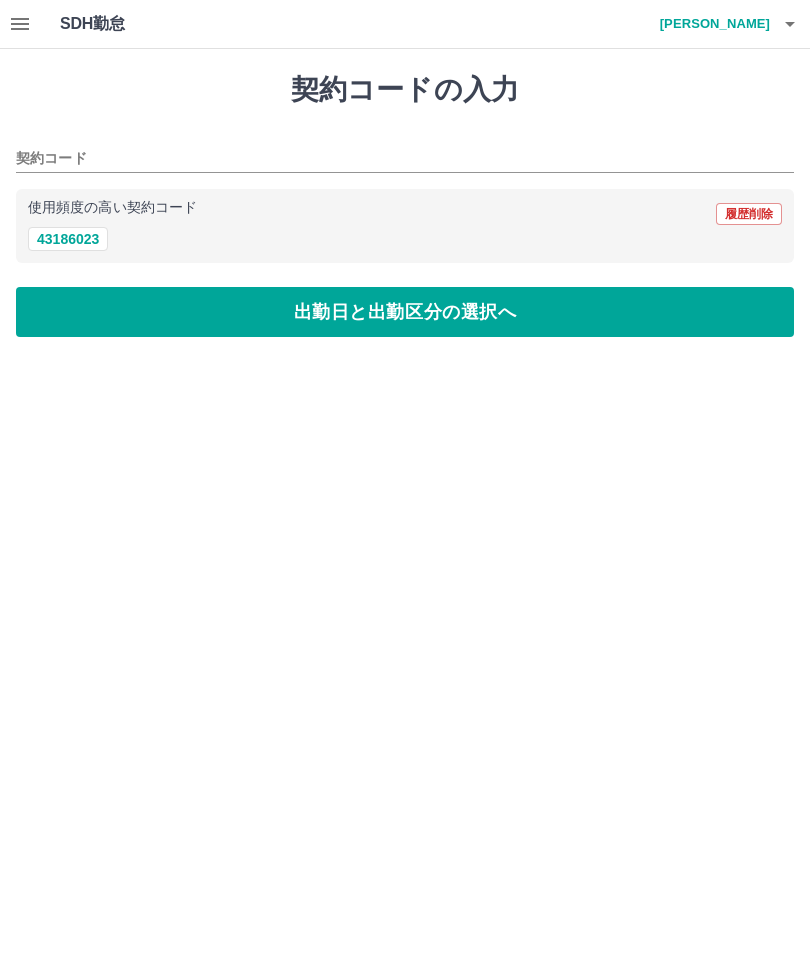 type on "********" 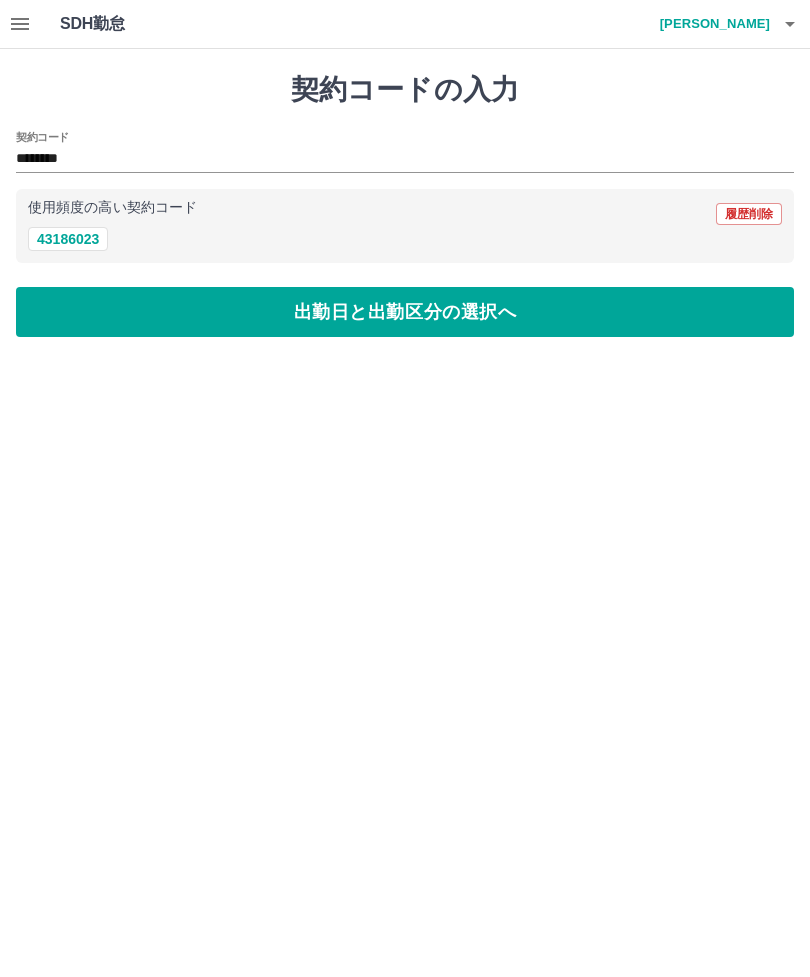 click on "出勤日と出勤区分の選択へ" at bounding box center (405, 312) 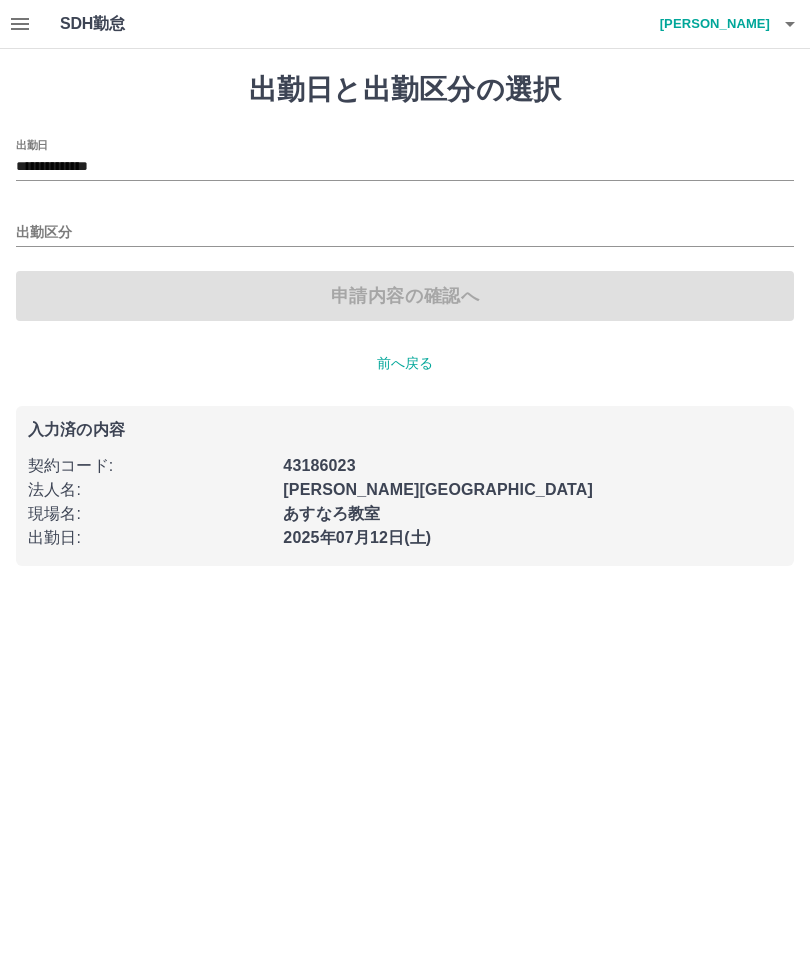 click on "出勤区分" at bounding box center [405, 233] 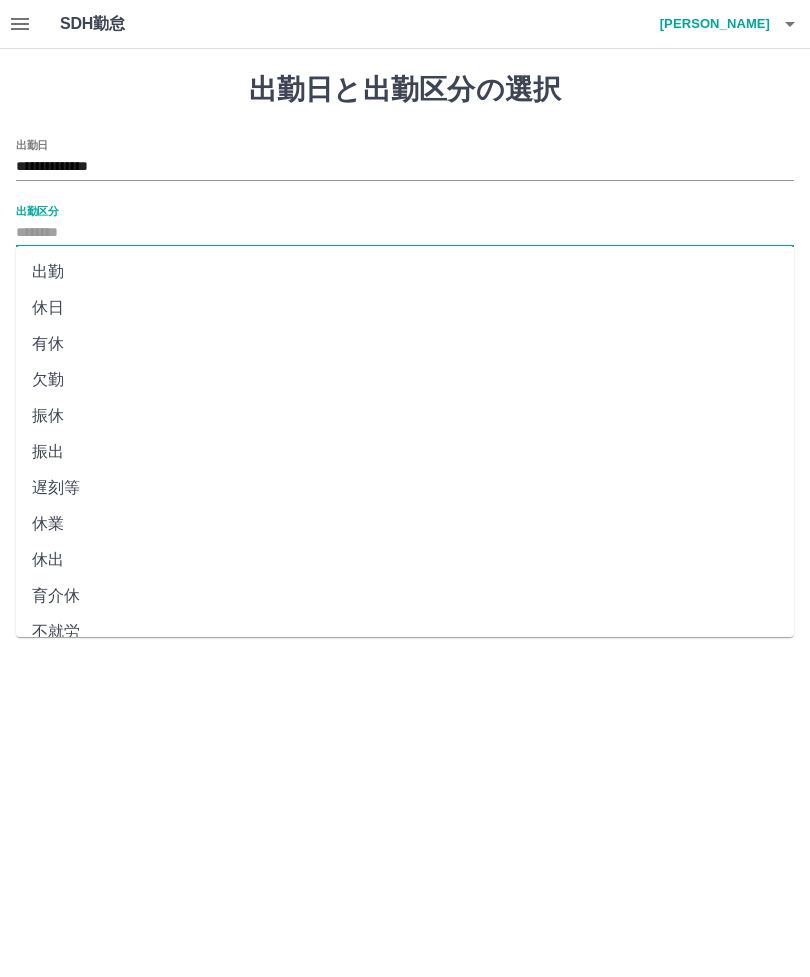 click on "出勤" at bounding box center [405, 272] 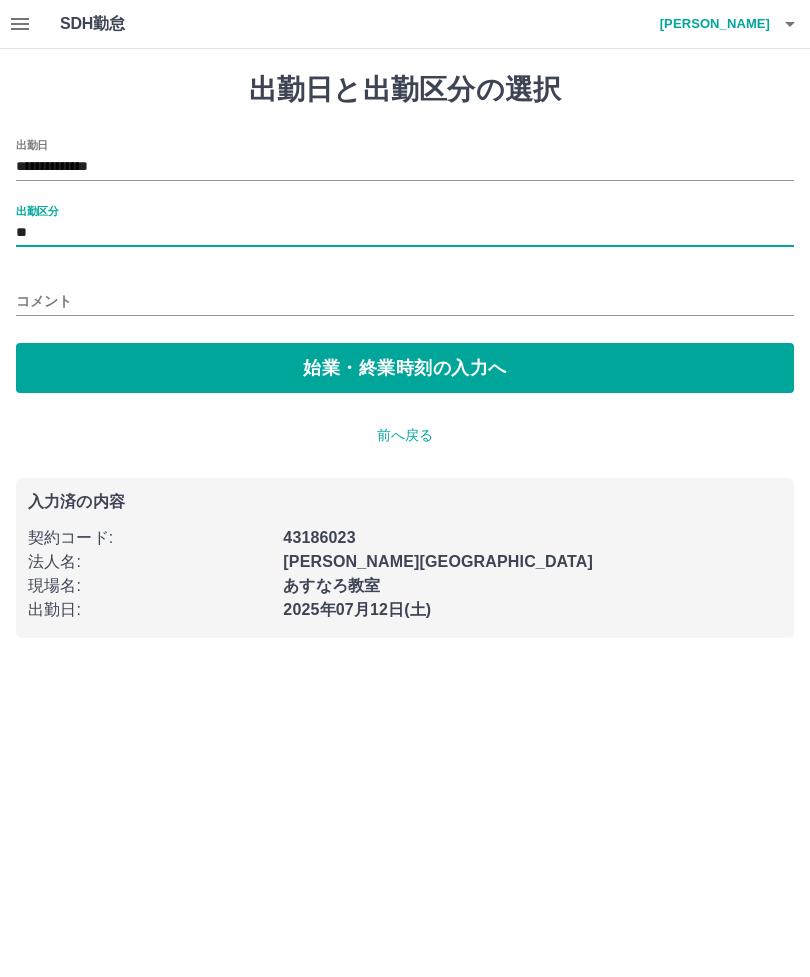 click on "始業・終業時刻の入力へ" at bounding box center (405, 368) 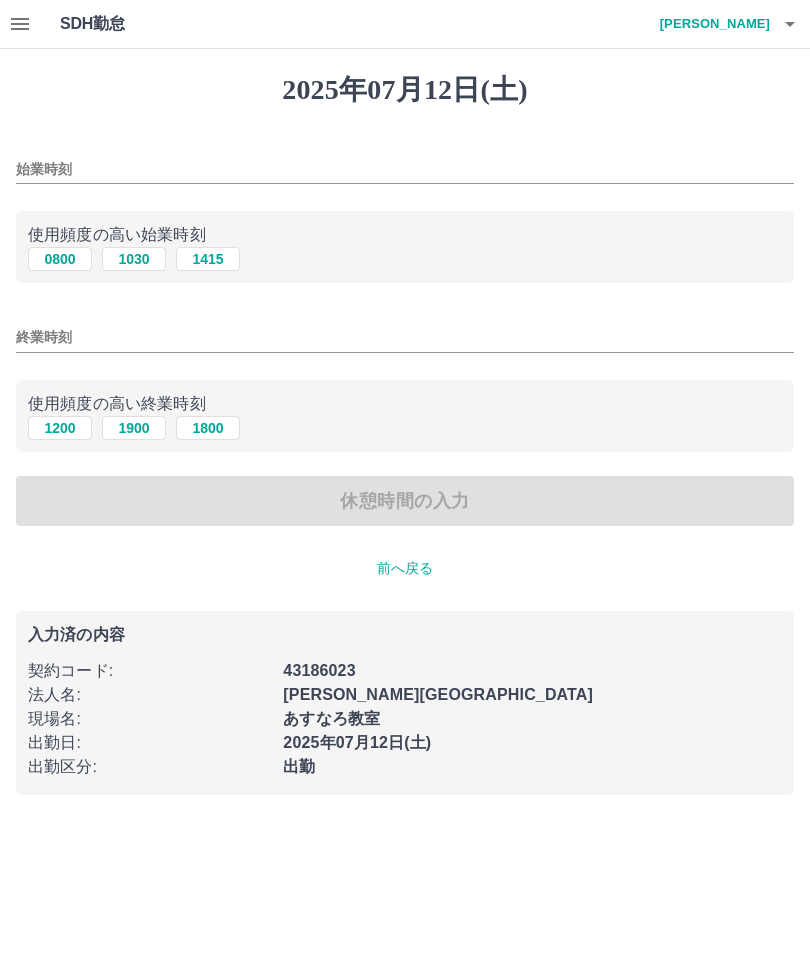 click on "0800" at bounding box center [60, 259] 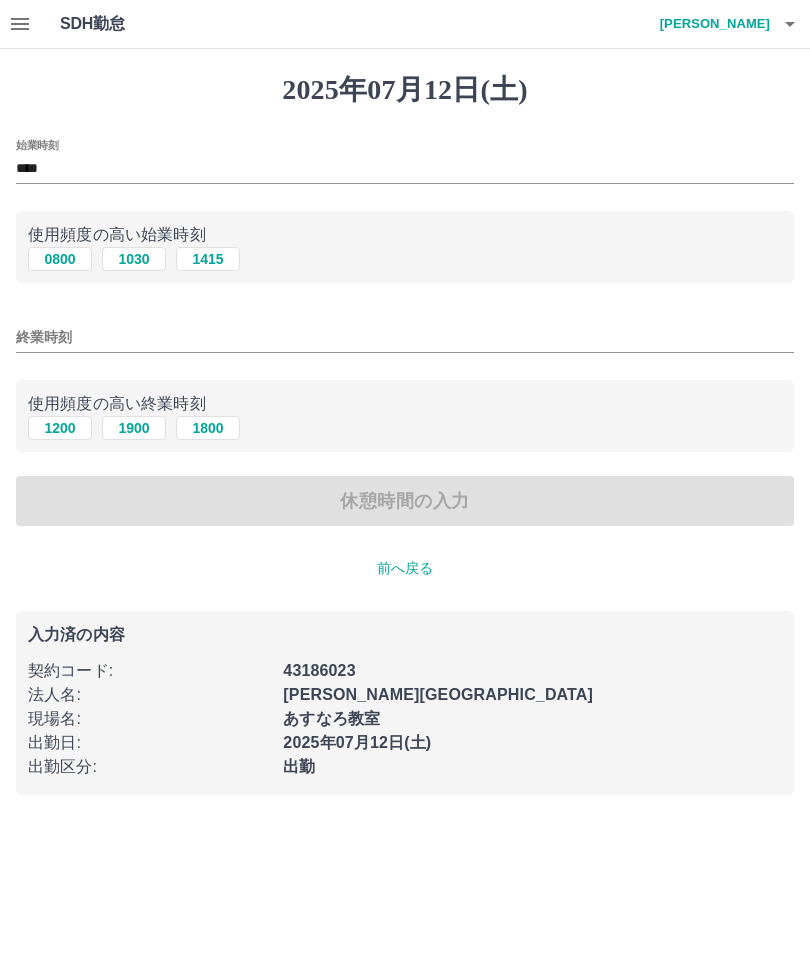 click on "1200" at bounding box center (60, 428) 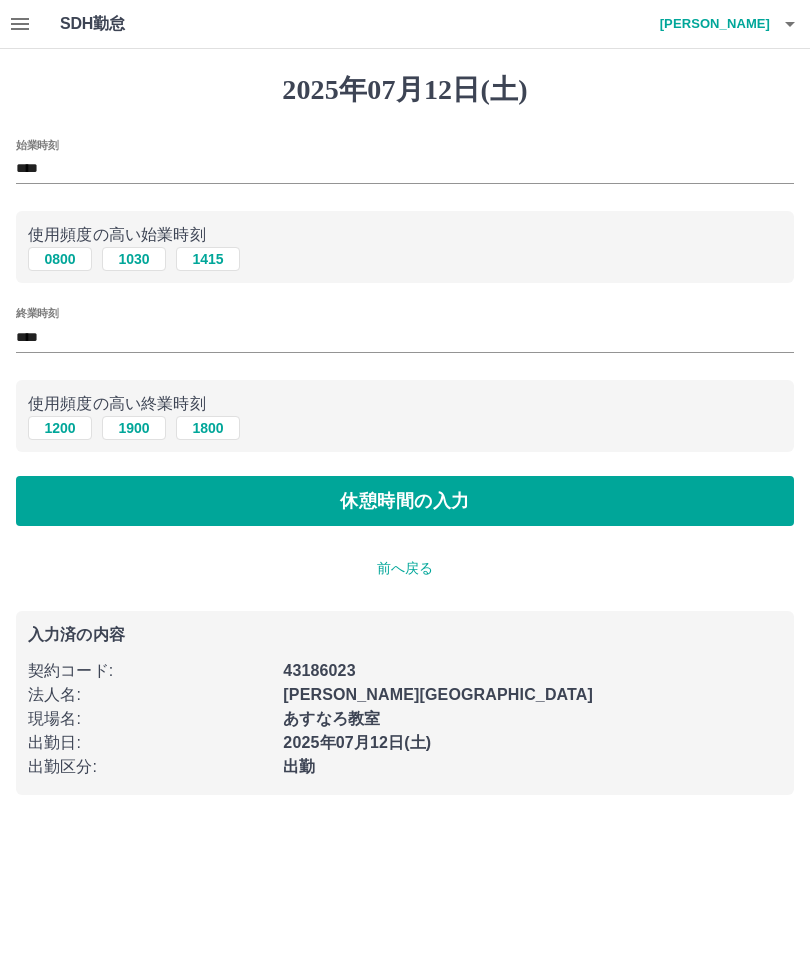 click on "休憩時間の入力" at bounding box center (405, 501) 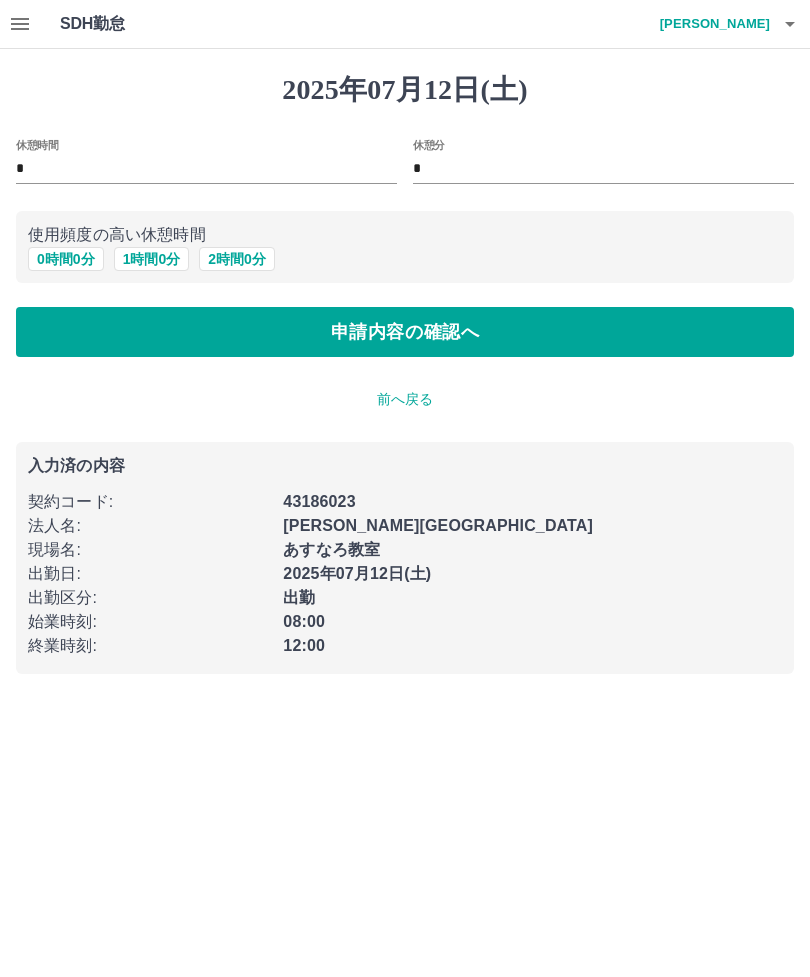 click on "1 時間 0 分" at bounding box center [152, 259] 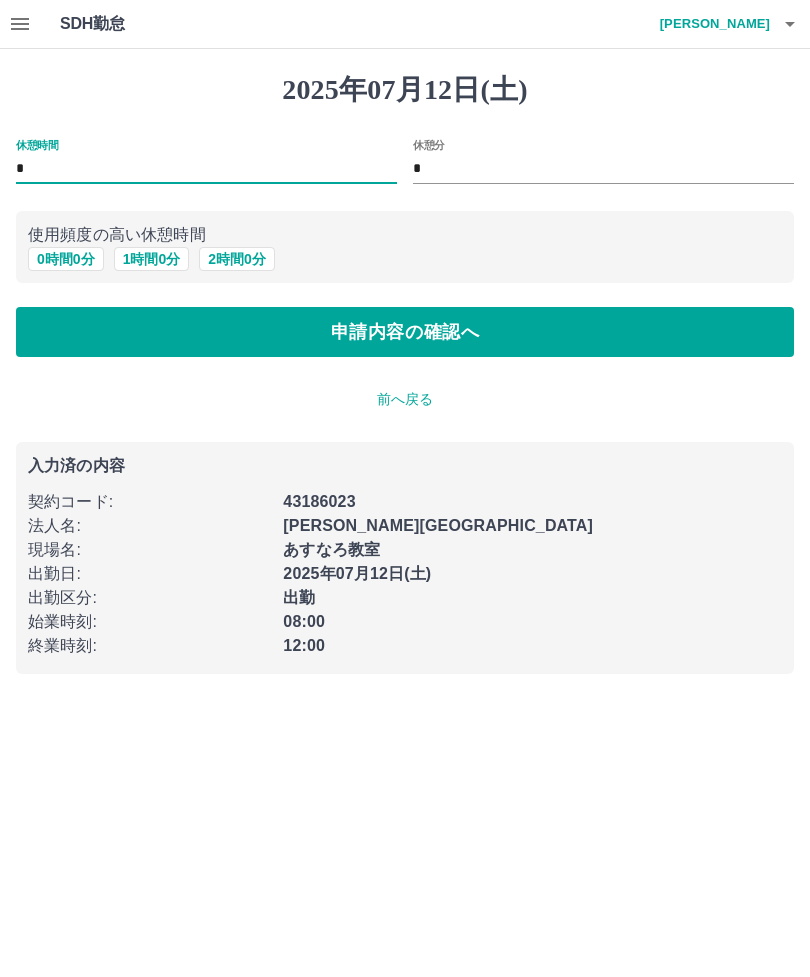 type on "*" 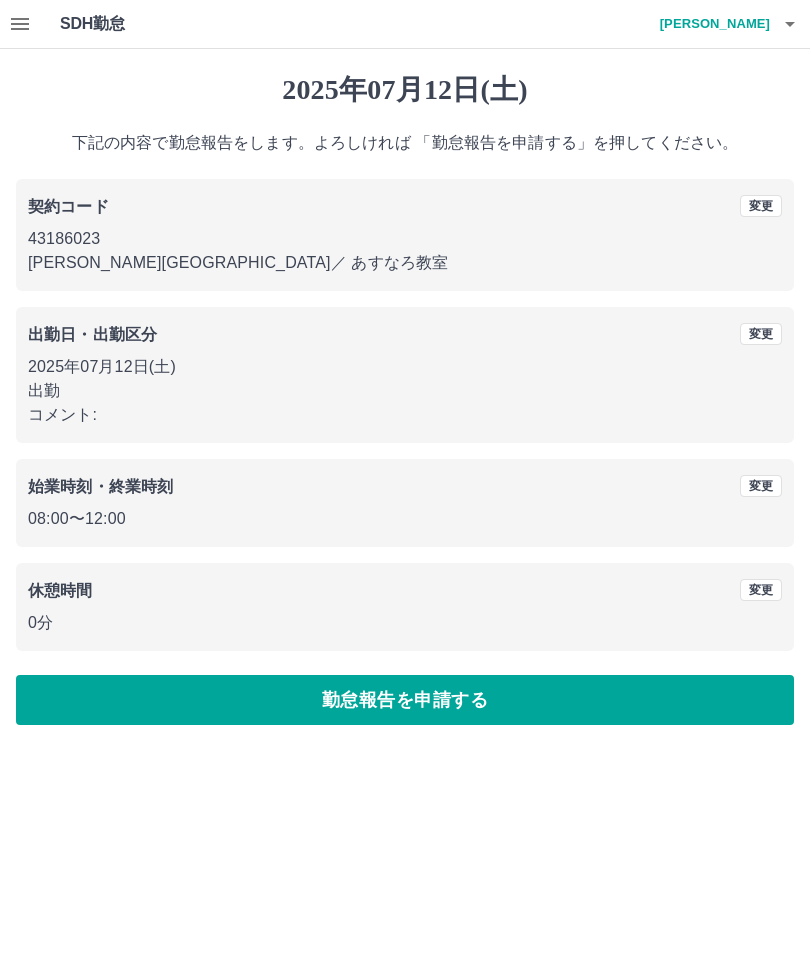 click on "勤怠報告を申請する" at bounding box center [405, 700] 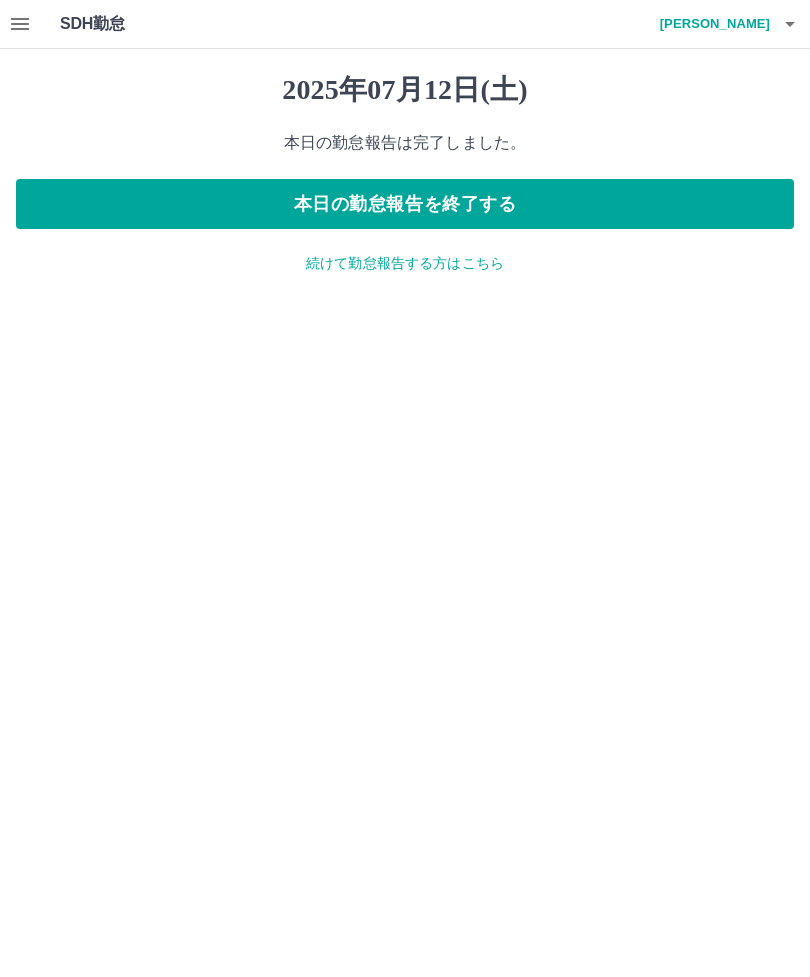 click on "本日の勤怠報告を終了する" at bounding box center [405, 204] 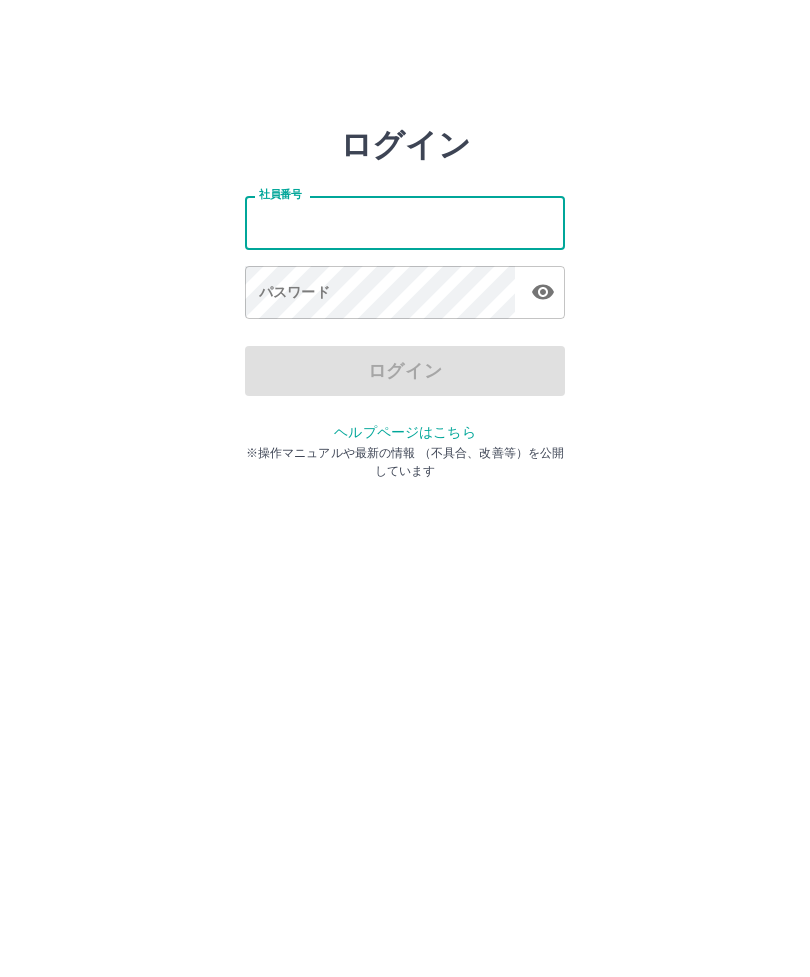 scroll, scrollTop: 0, scrollLeft: 0, axis: both 